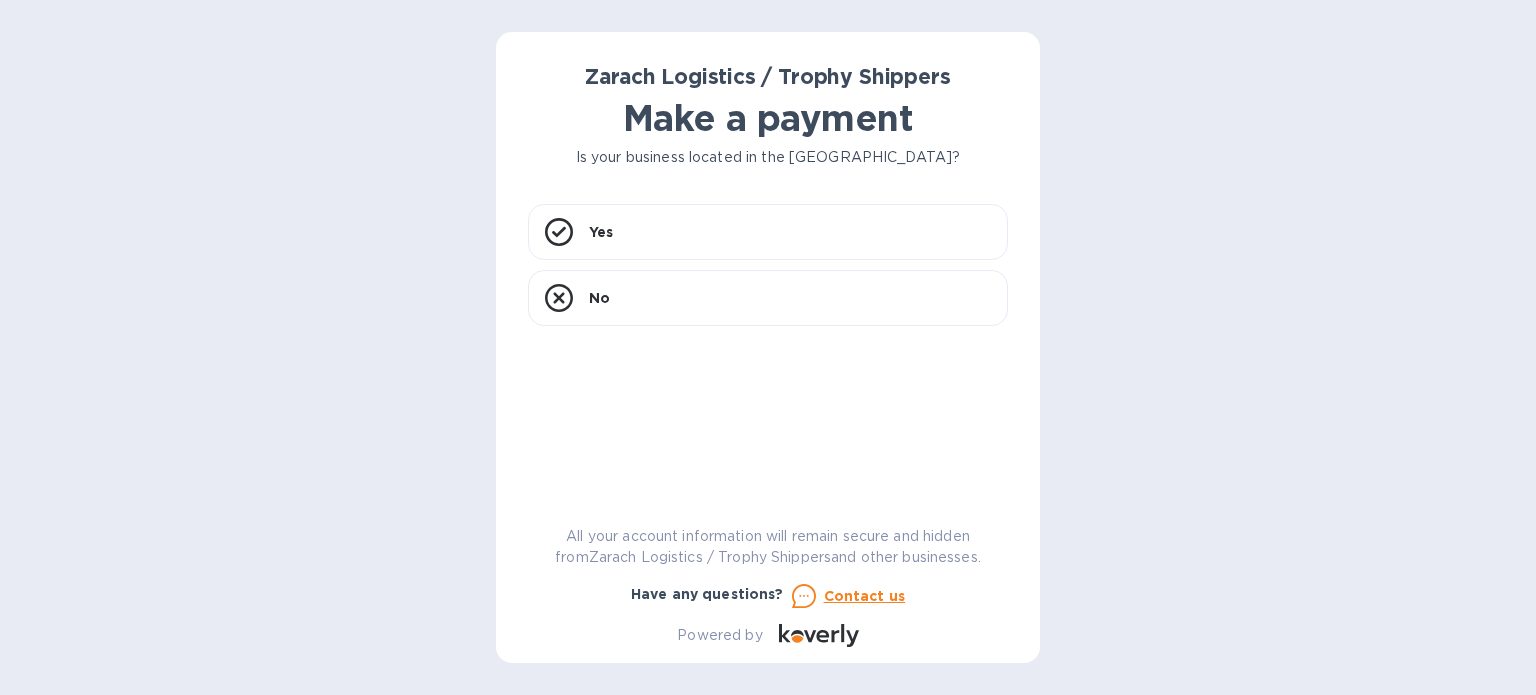 scroll, scrollTop: 0, scrollLeft: 0, axis: both 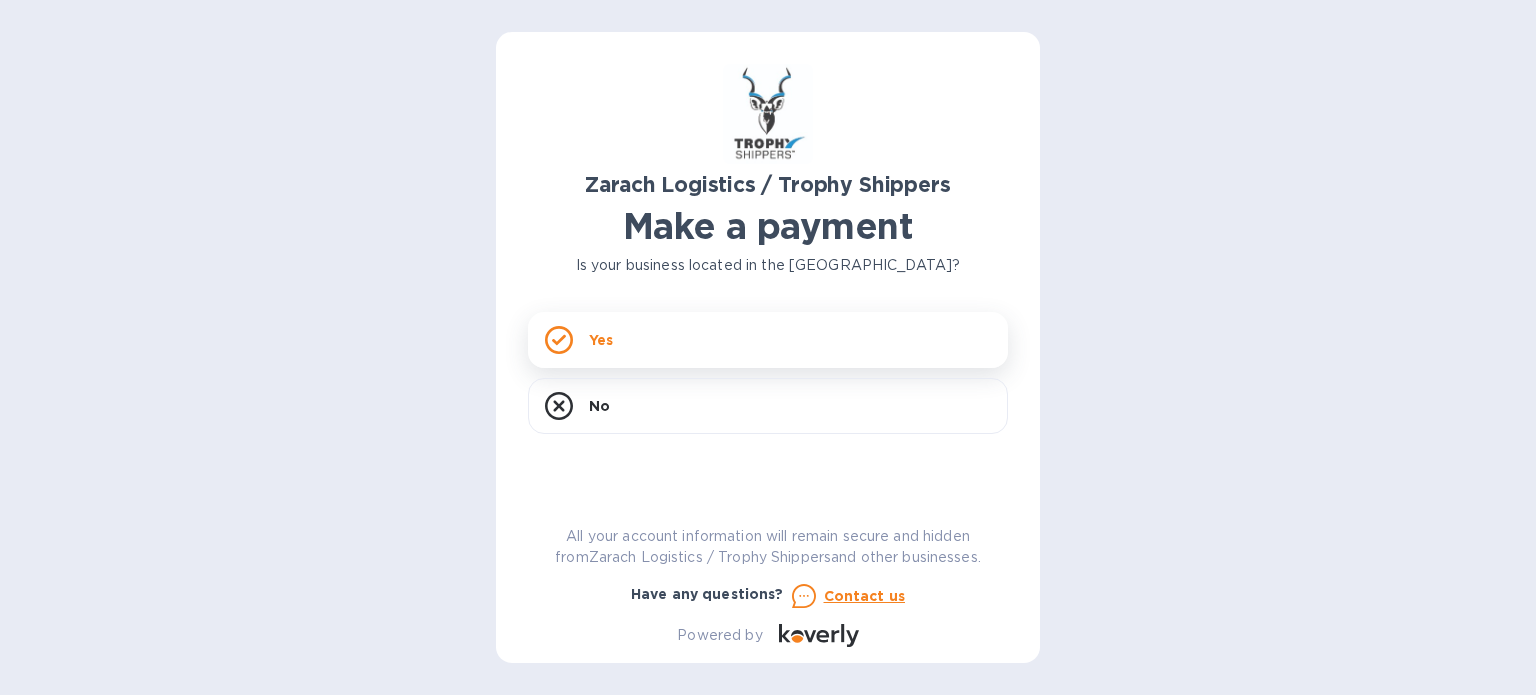 click 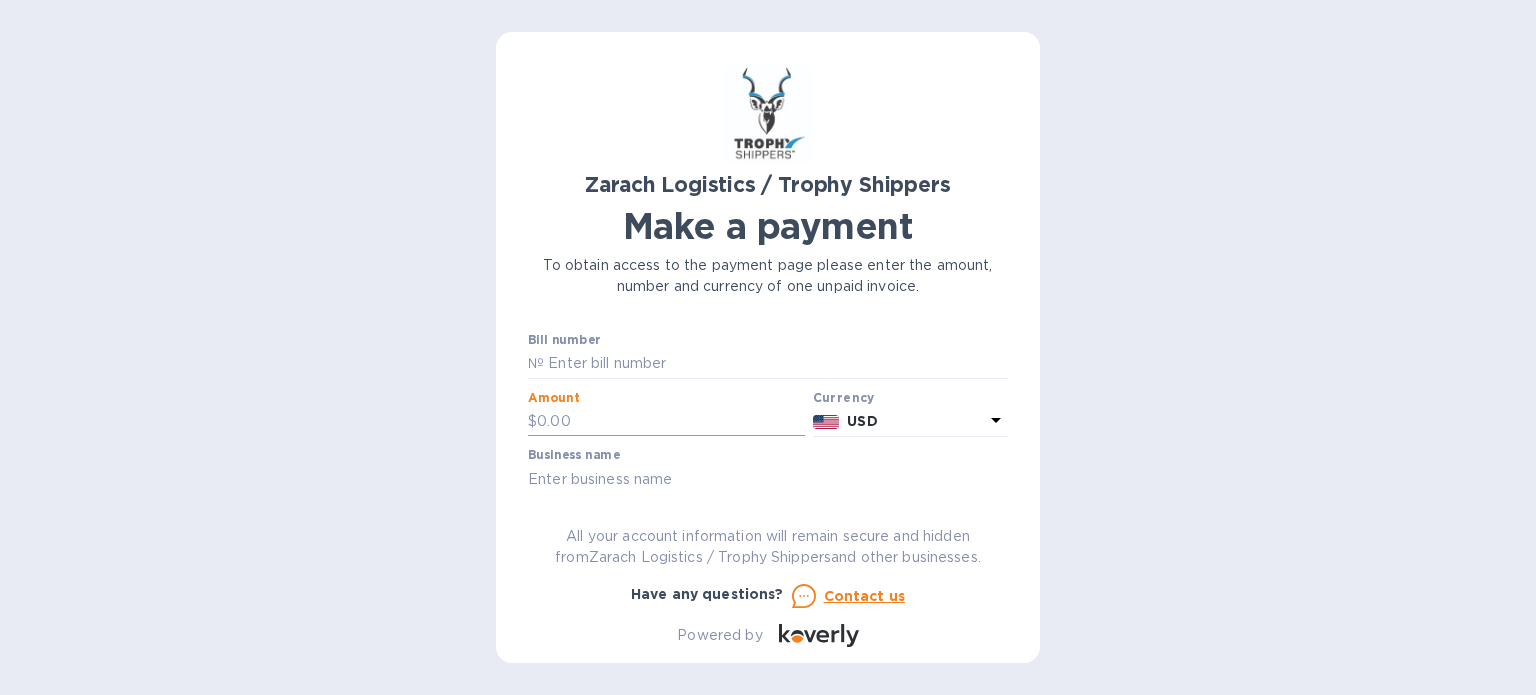 click at bounding box center [671, 422] 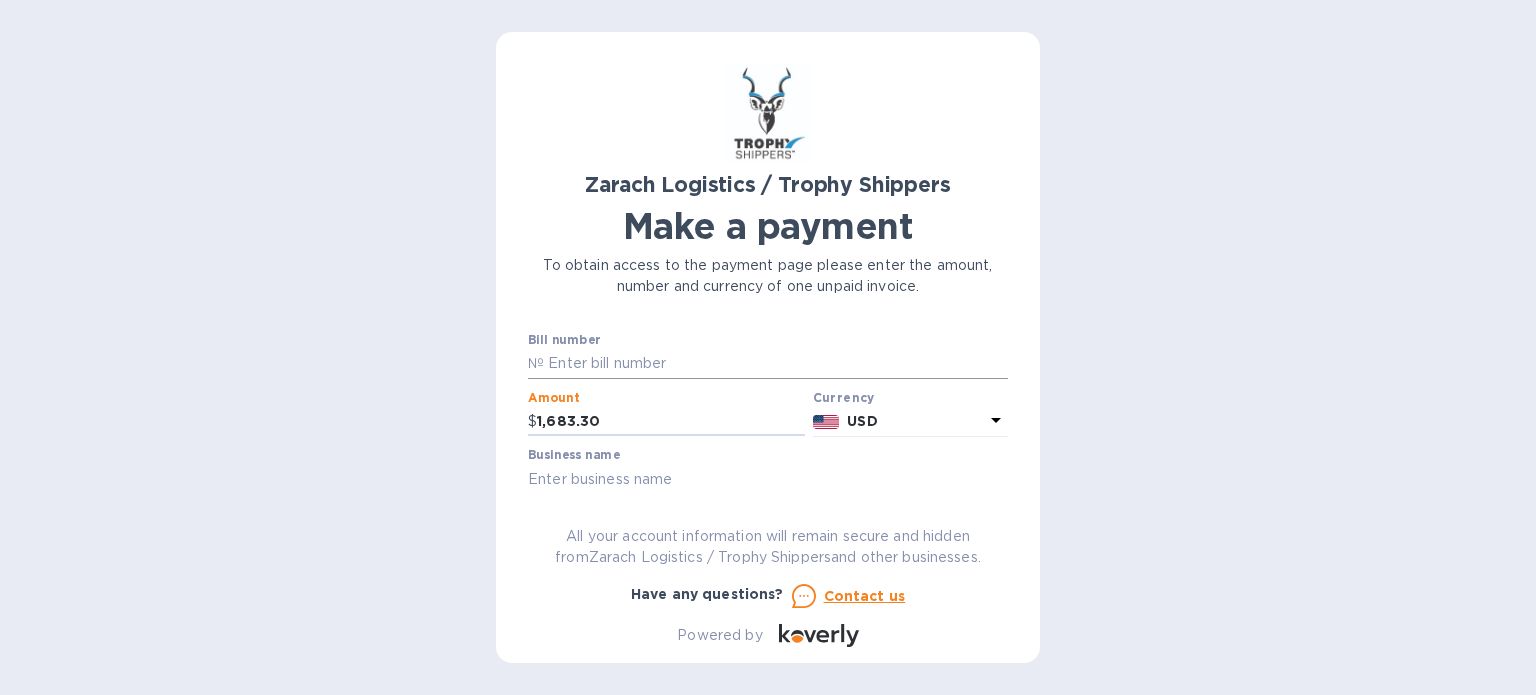 type on "1,683.30" 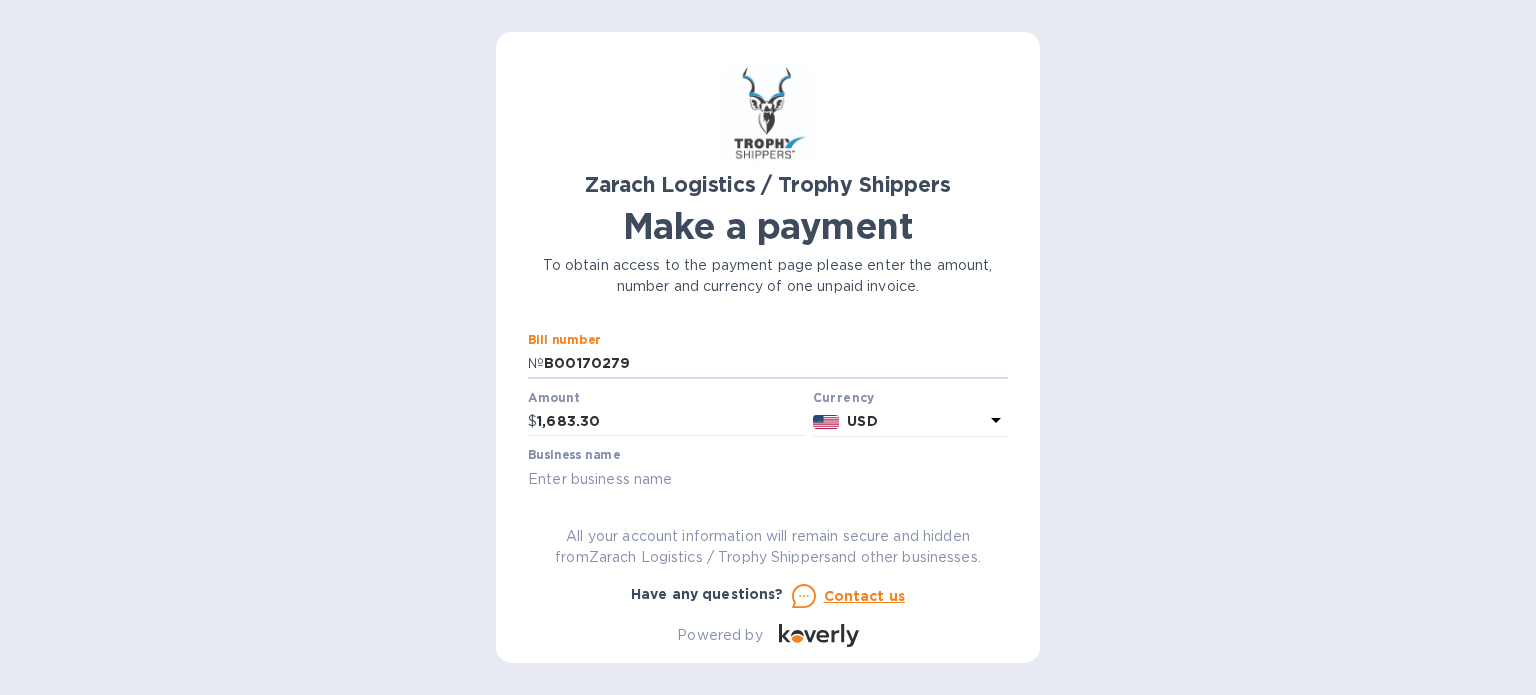 type on "B00170279" 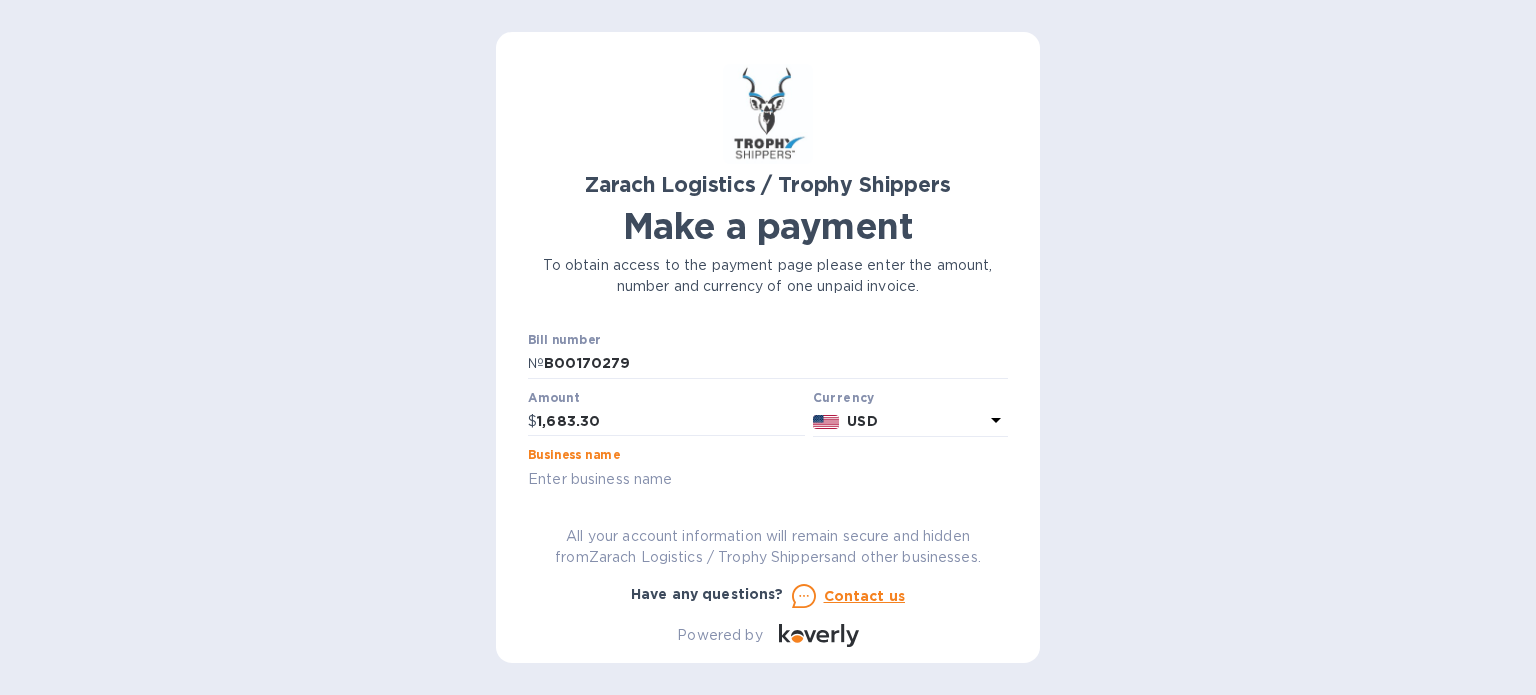 click at bounding box center [768, 479] 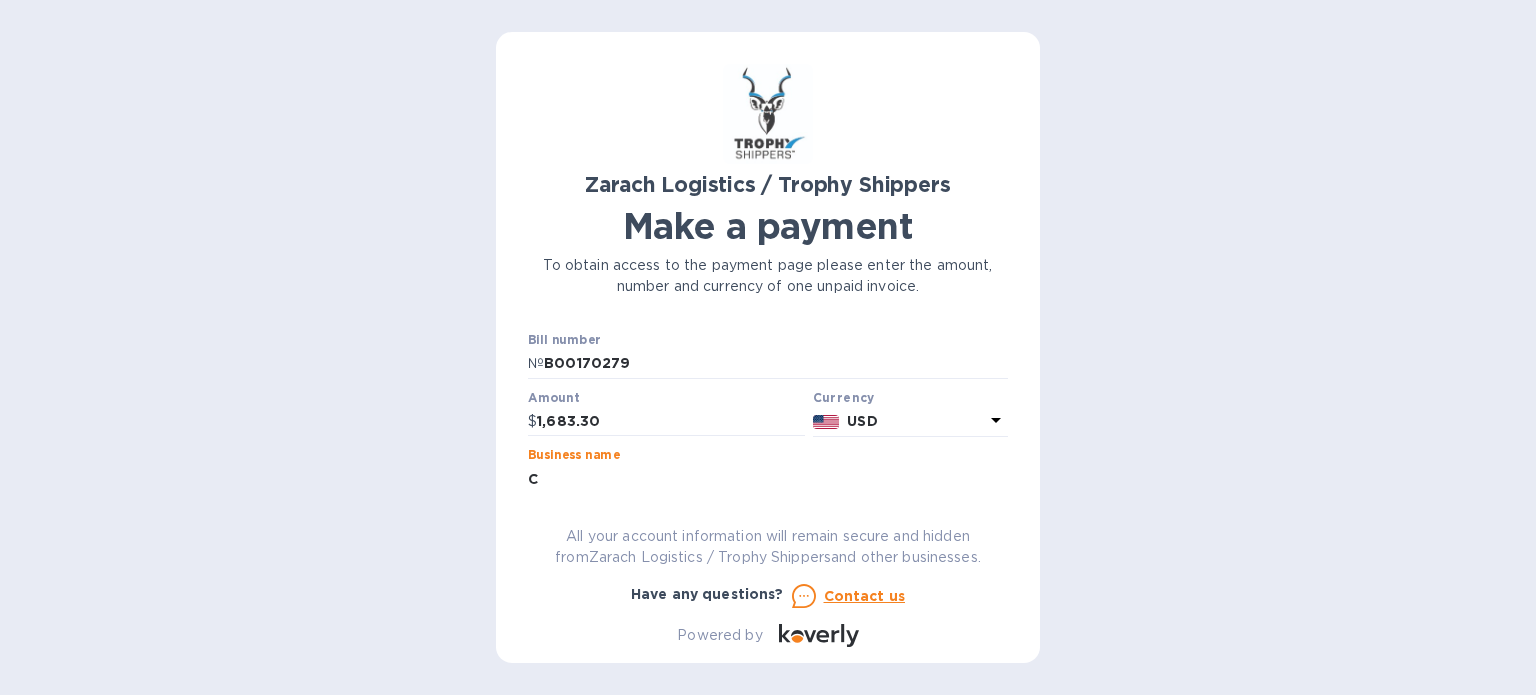 scroll, scrollTop: 0, scrollLeft: 0, axis: both 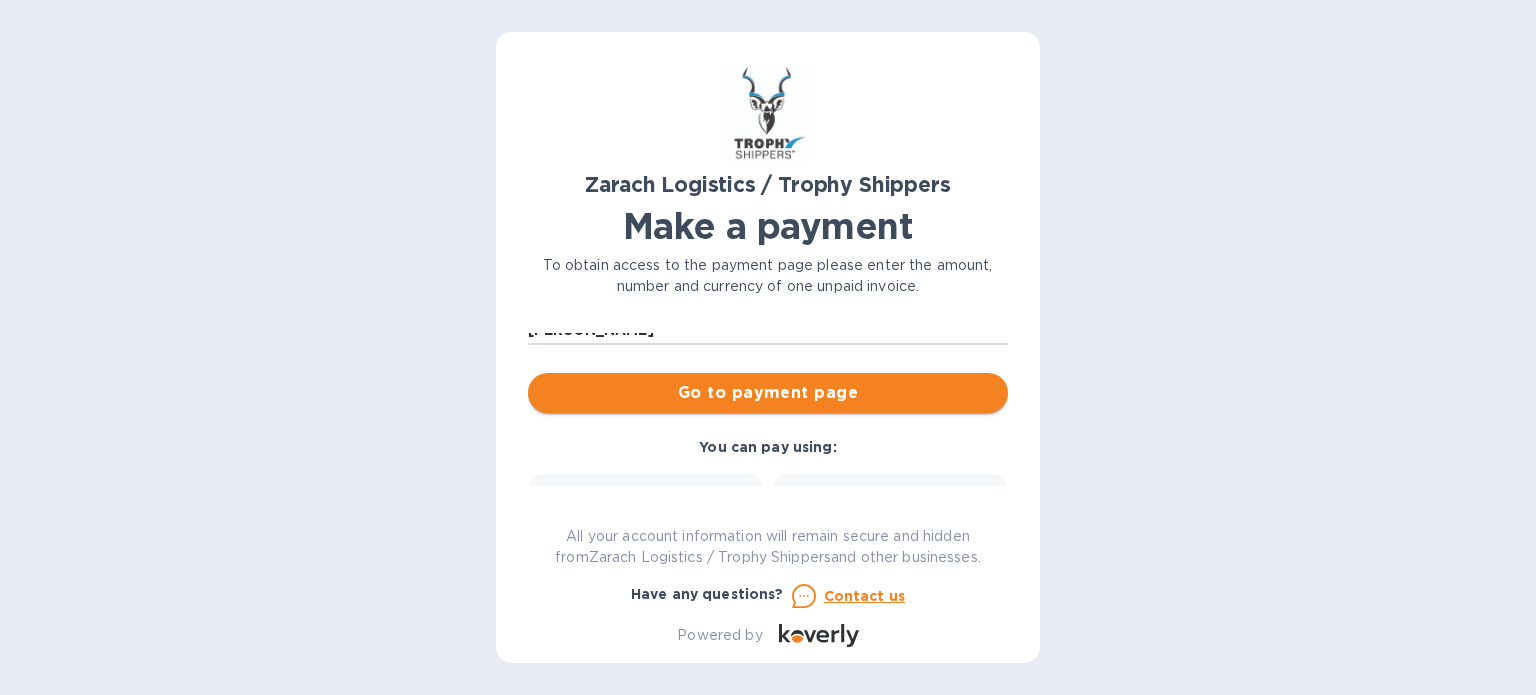 type on "[PERSON_NAME]" 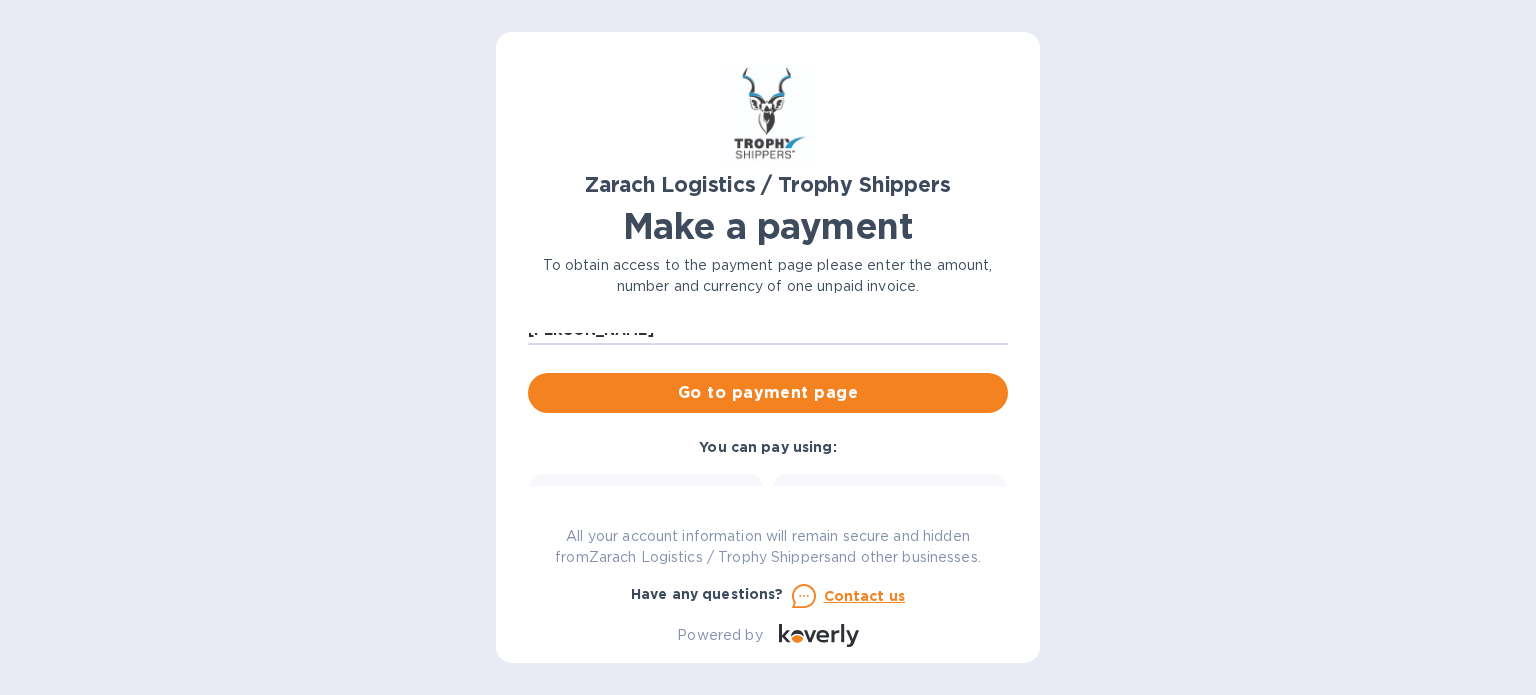 click on "Go to payment page" at bounding box center (768, 393) 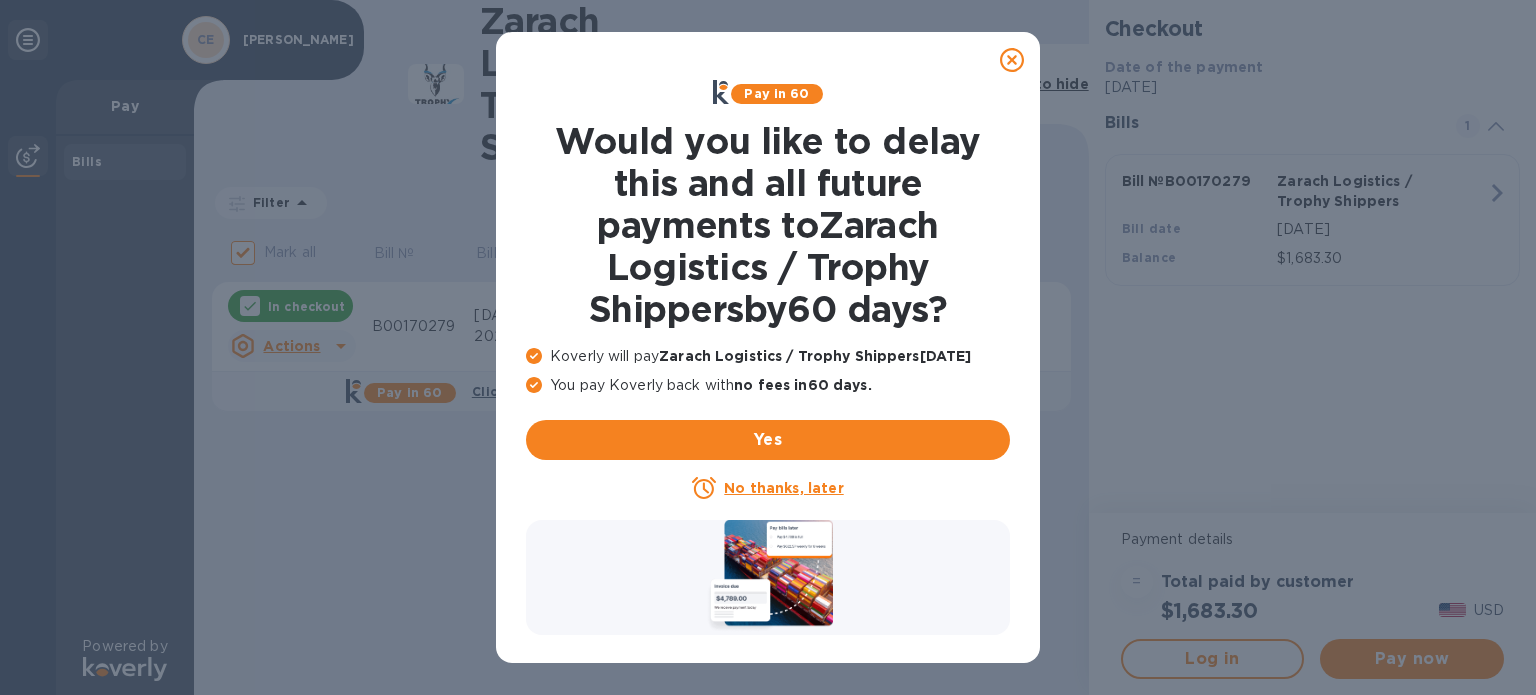 click on "No thanks, later" at bounding box center (783, 488) 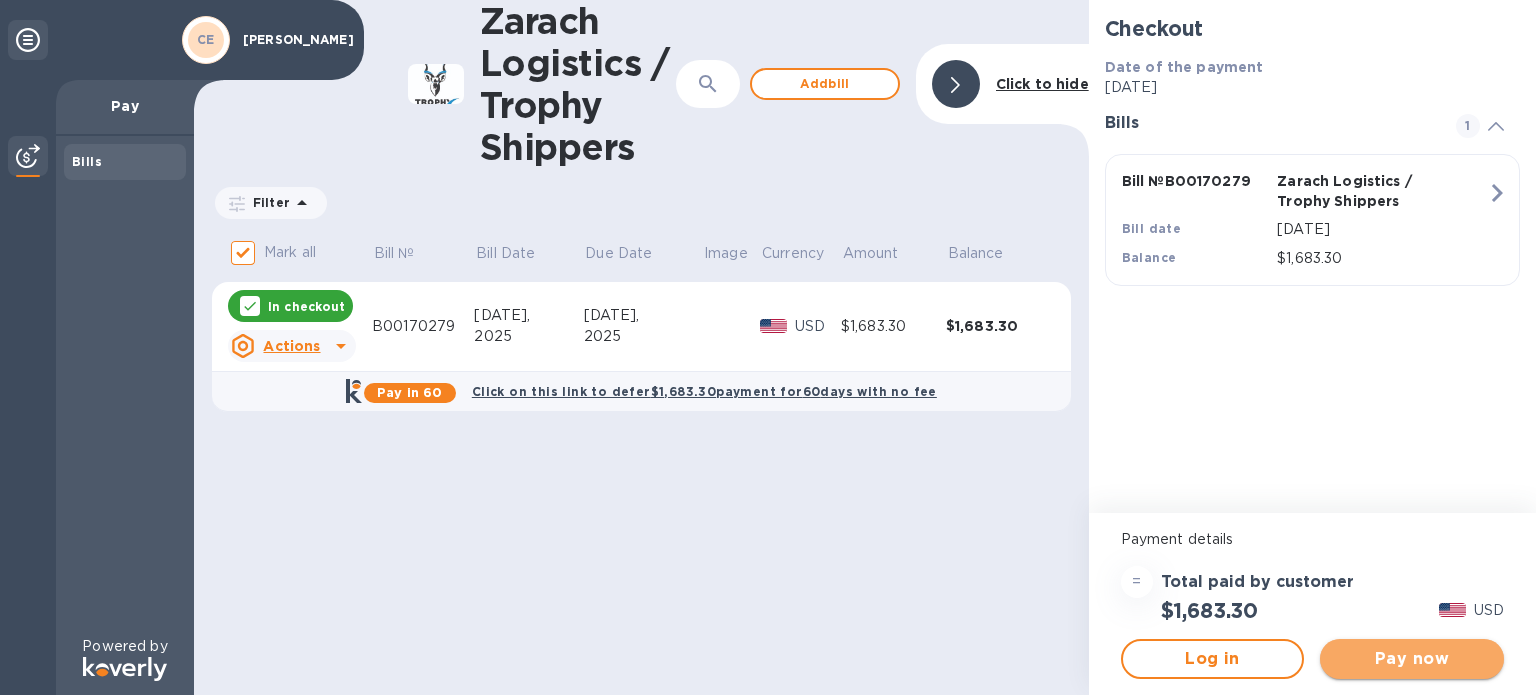 click on "Pay now" at bounding box center (1412, 659) 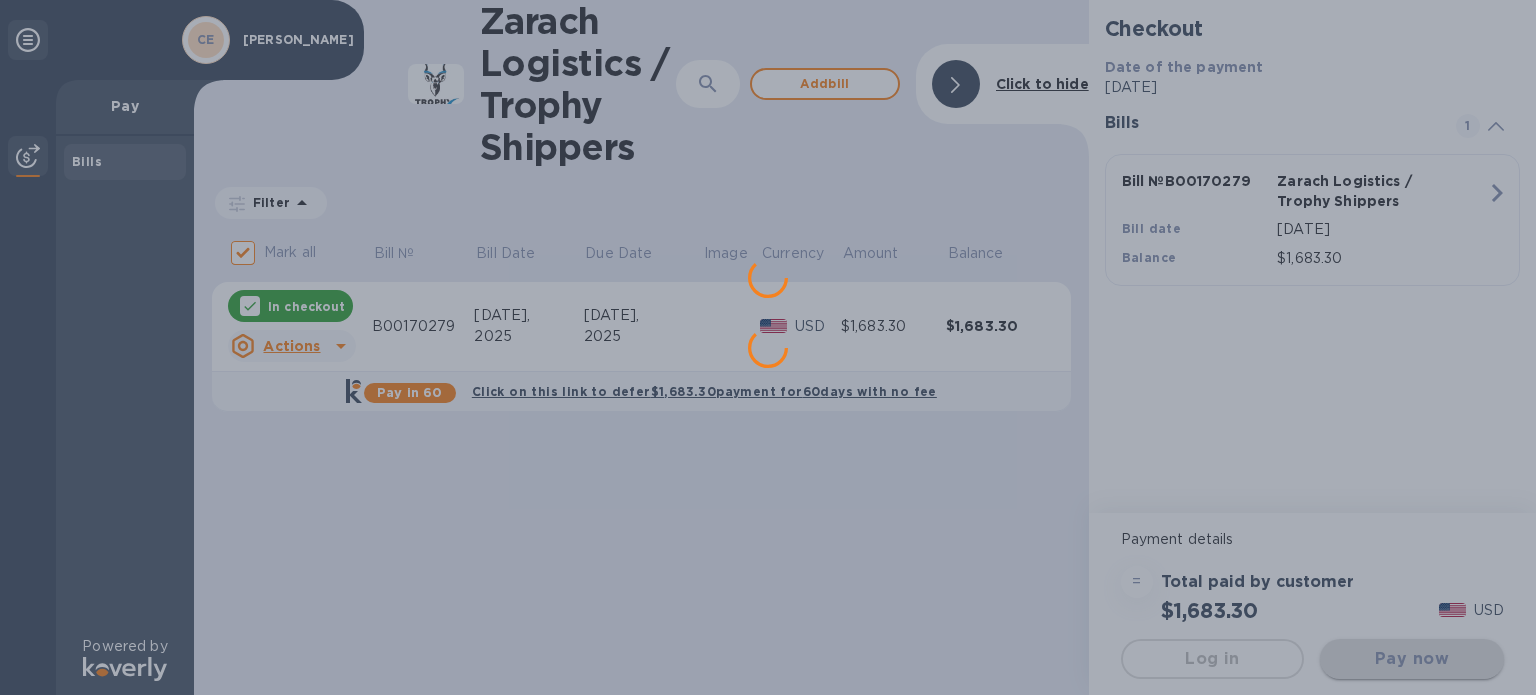 scroll, scrollTop: 0, scrollLeft: 0, axis: both 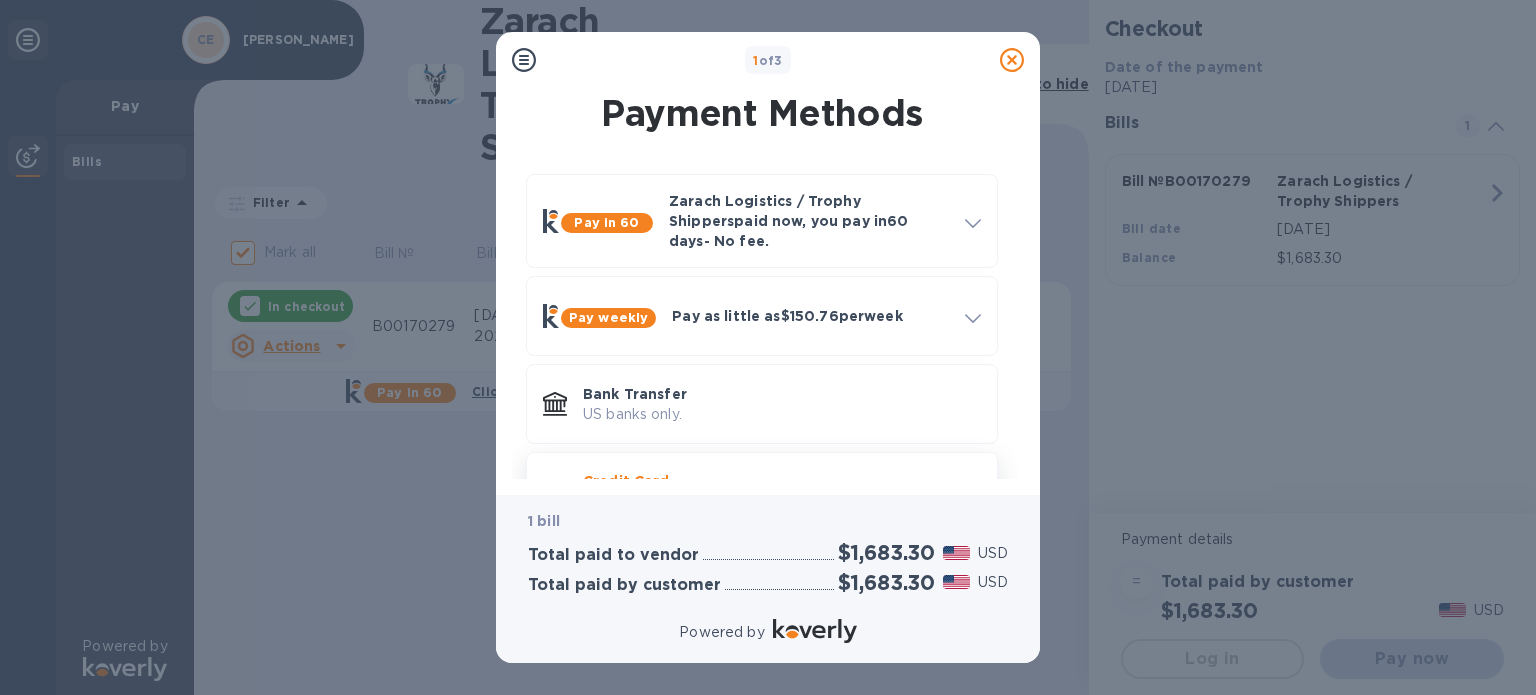 click on "Credit Card" at bounding box center (782, 481) 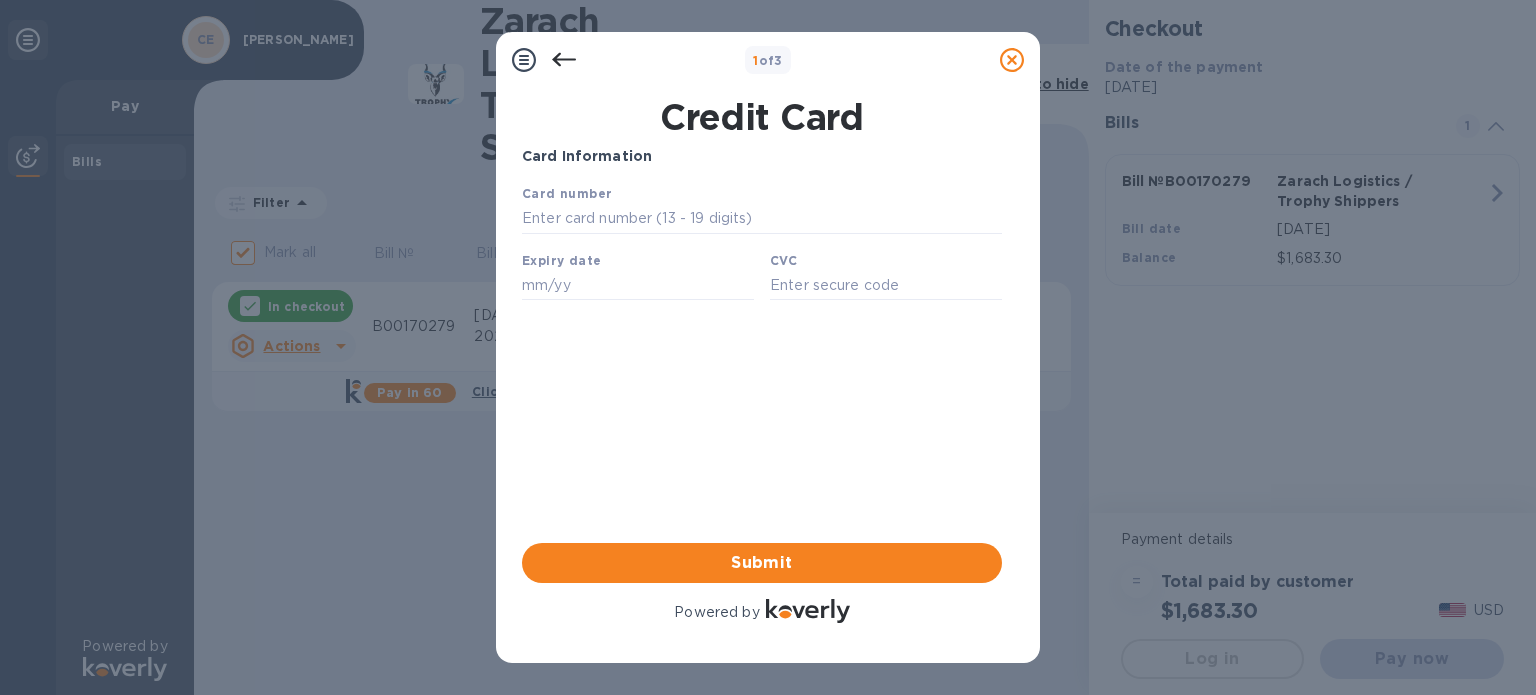 scroll, scrollTop: 0, scrollLeft: 0, axis: both 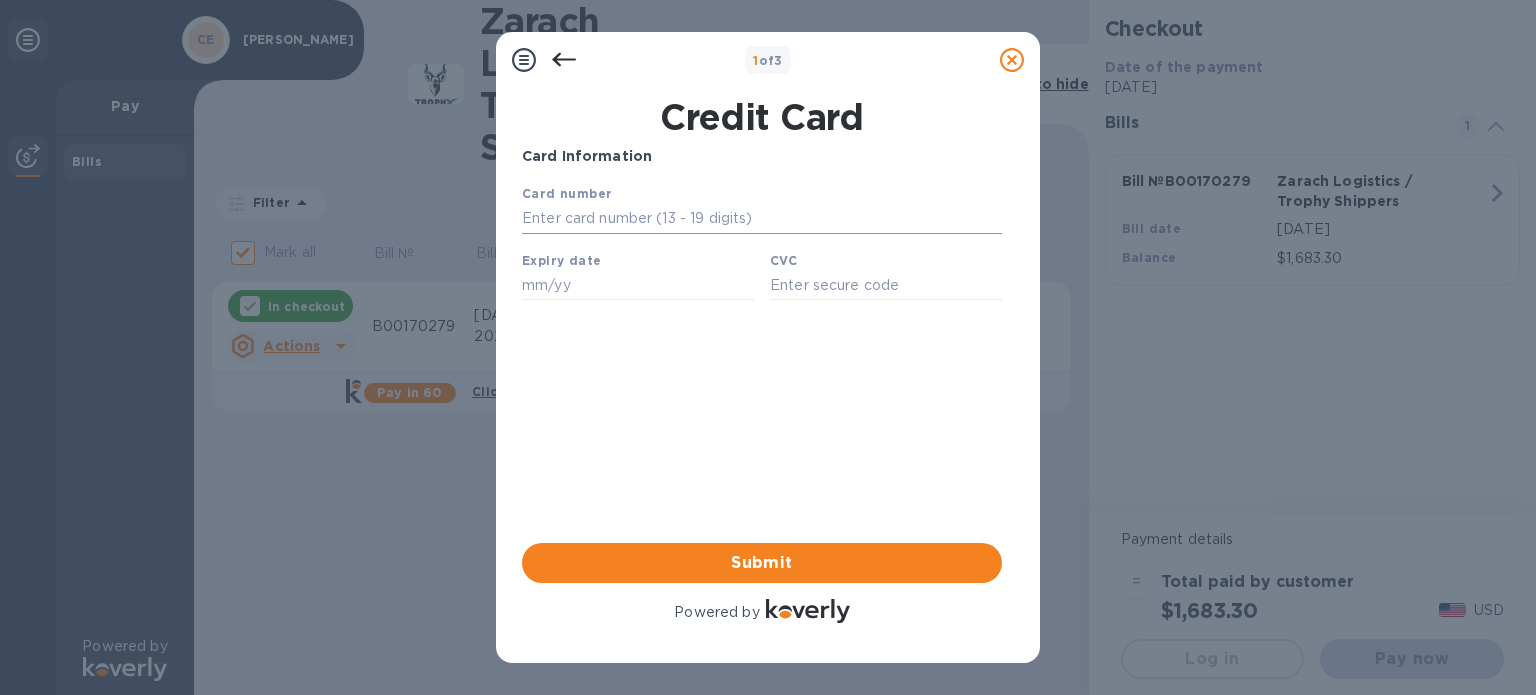 click at bounding box center (762, 219) 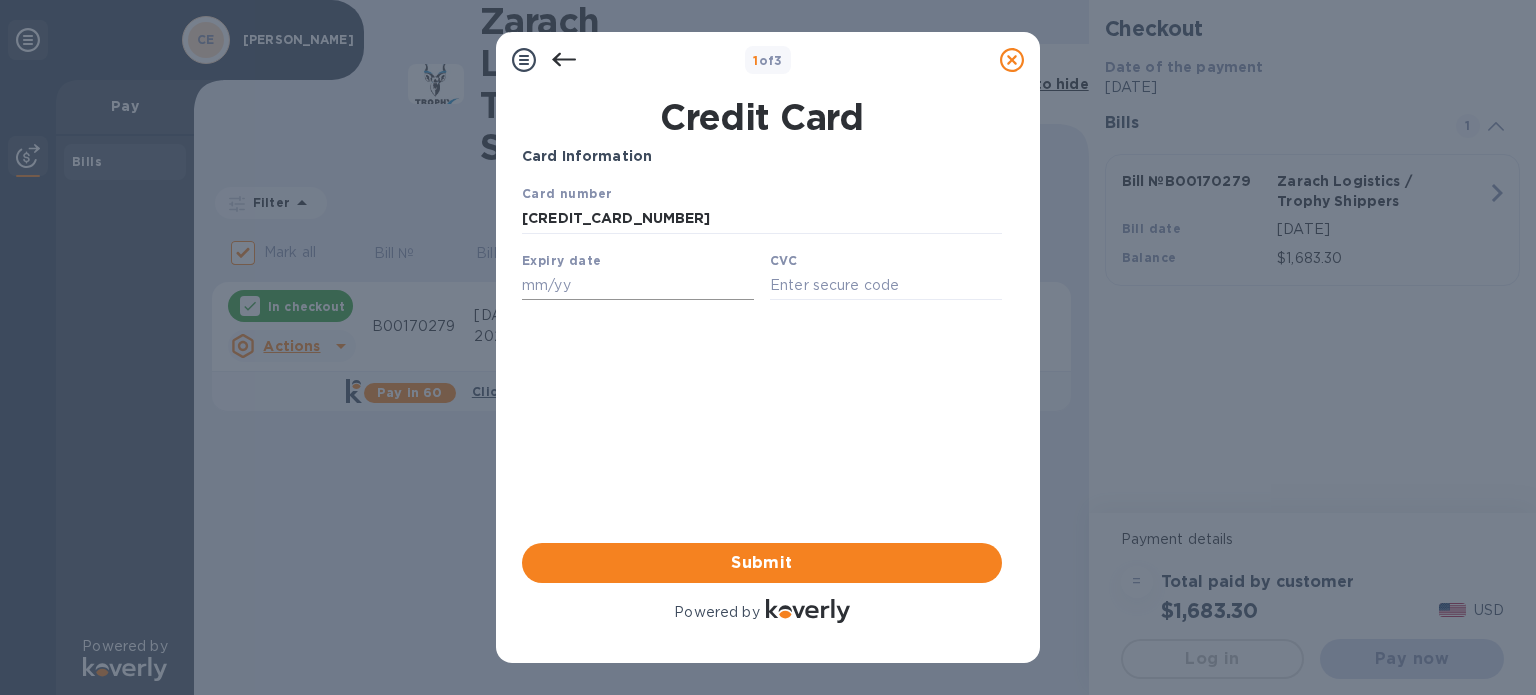 type on "[CREDIT_CARD_NUMBER]" 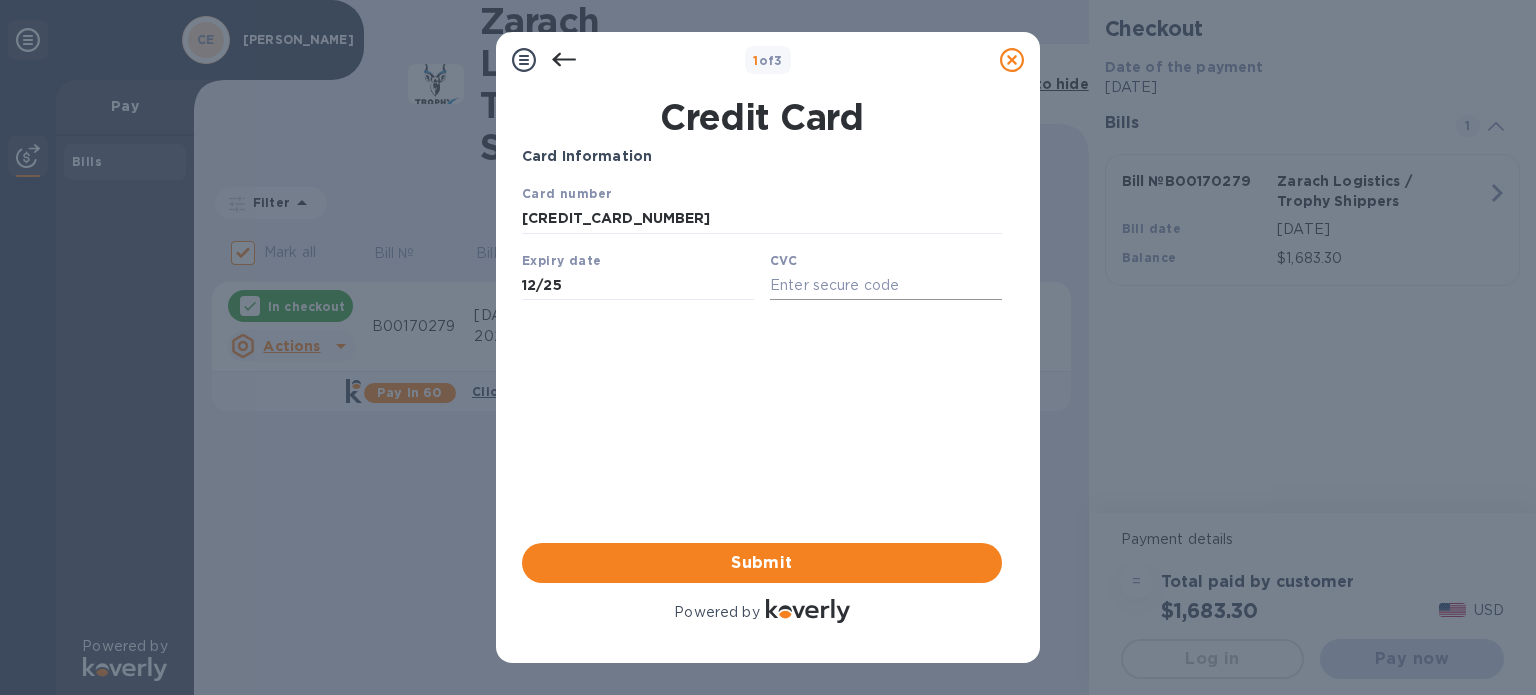 type on "12/25" 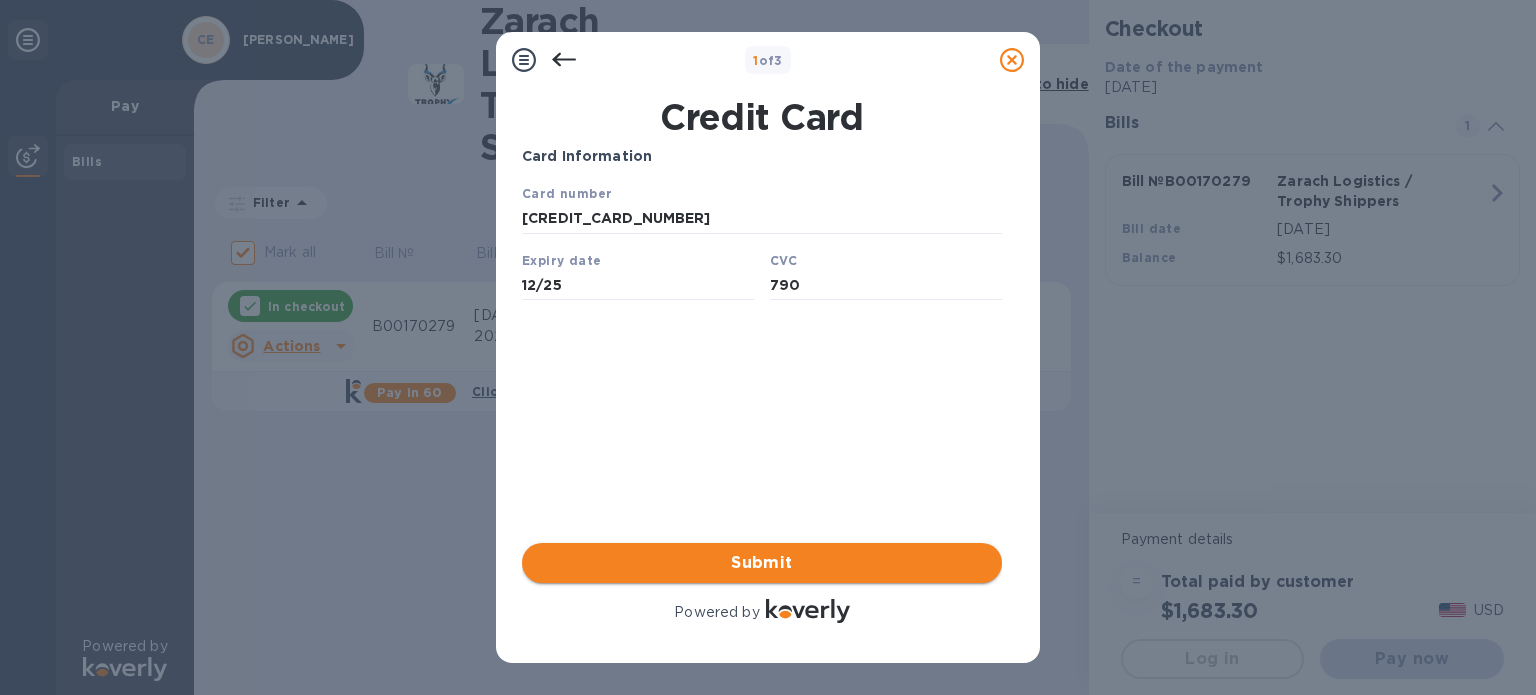 type on "790" 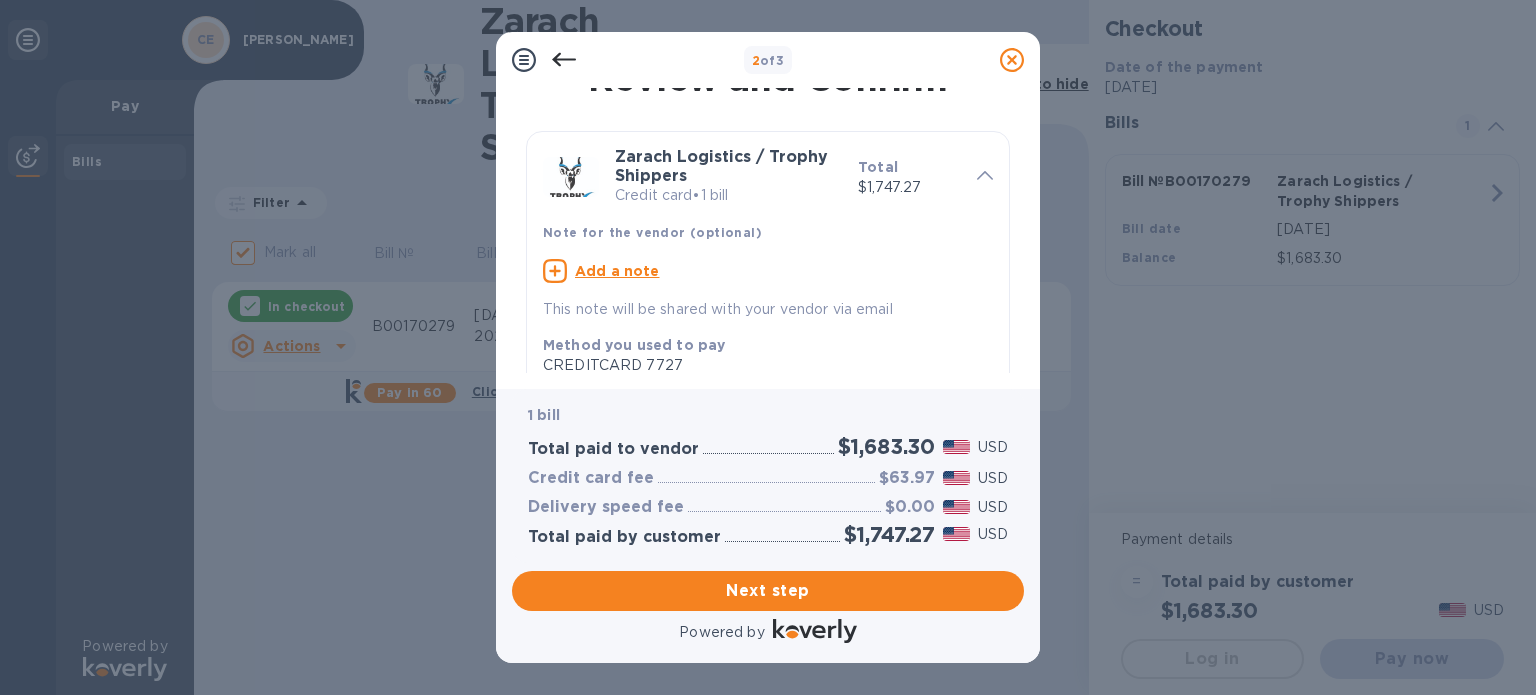 scroll, scrollTop: 0, scrollLeft: 0, axis: both 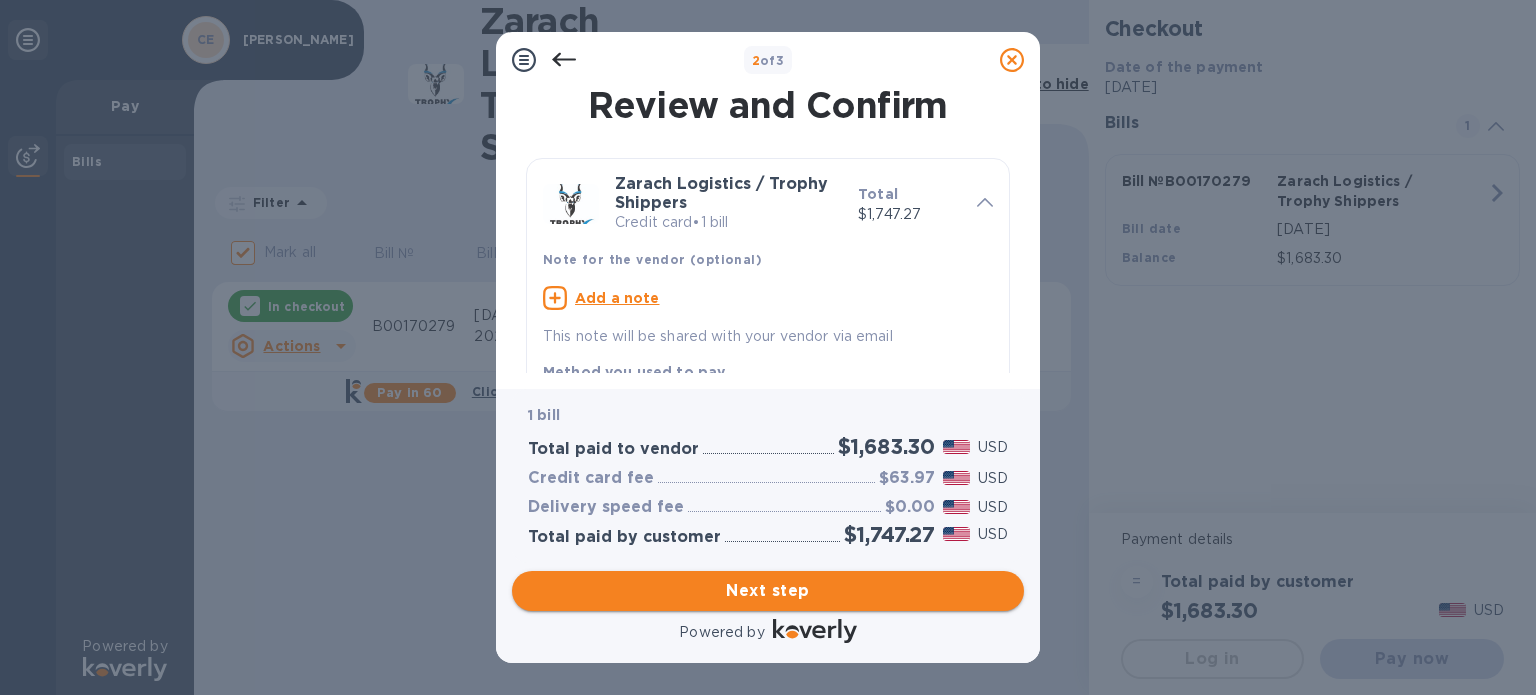 click on "Next step" at bounding box center (768, 591) 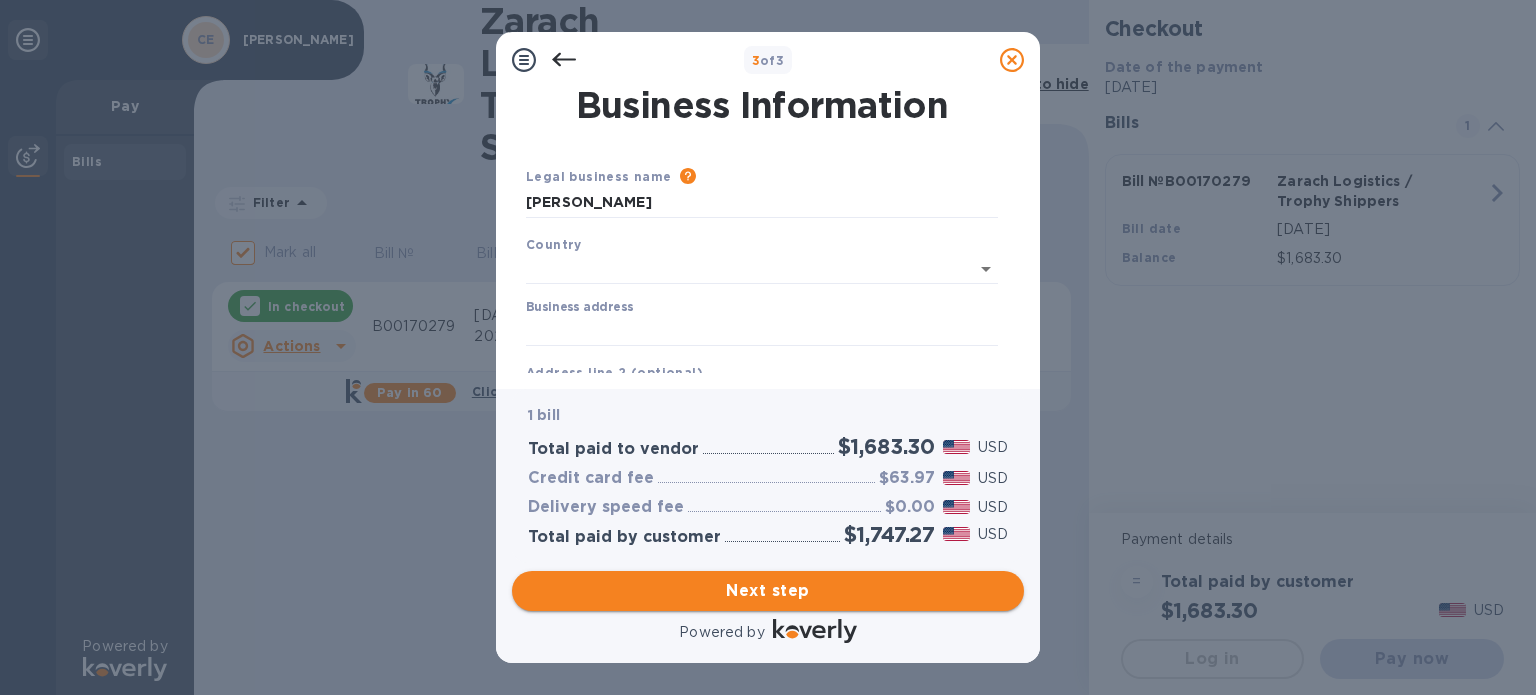 type on "[GEOGRAPHIC_DATA]" 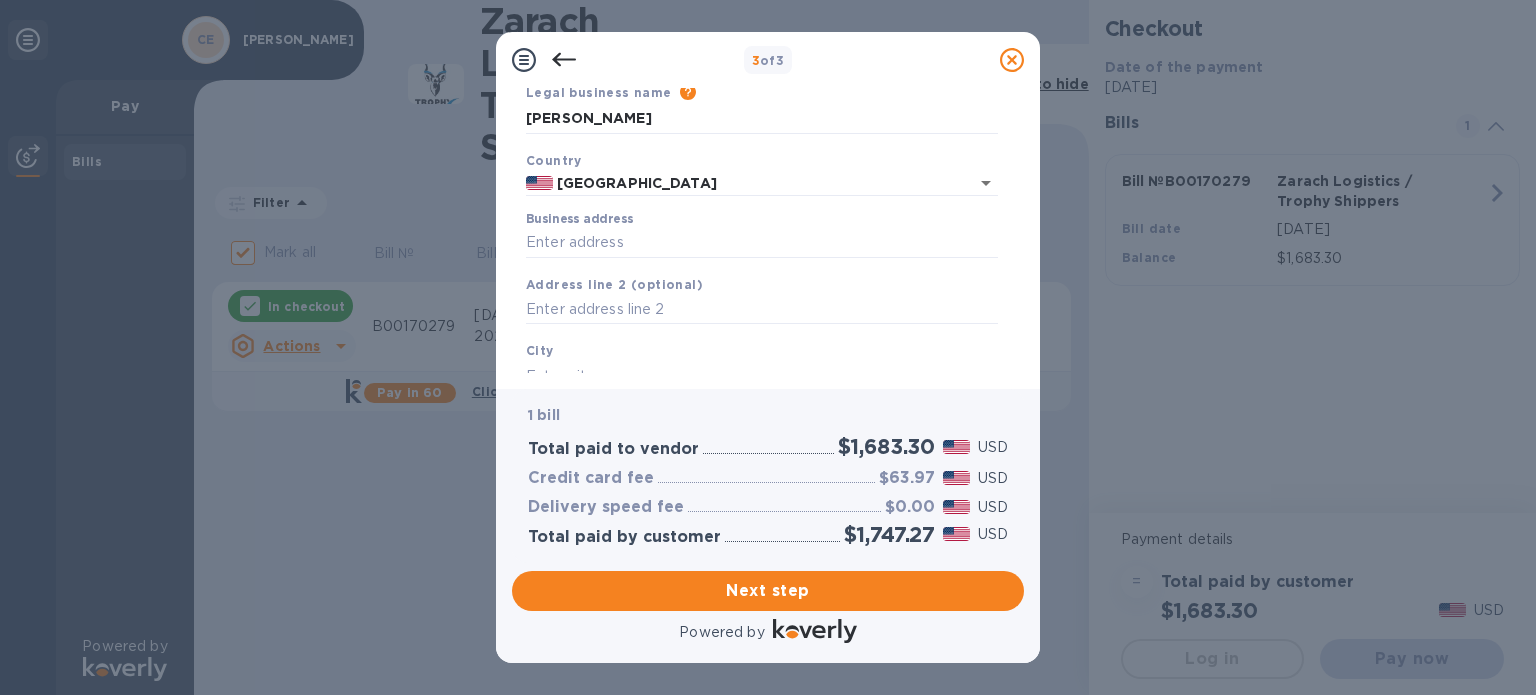 scroll, scrollTop: 90, scrollLeft: 0, axis: vertical 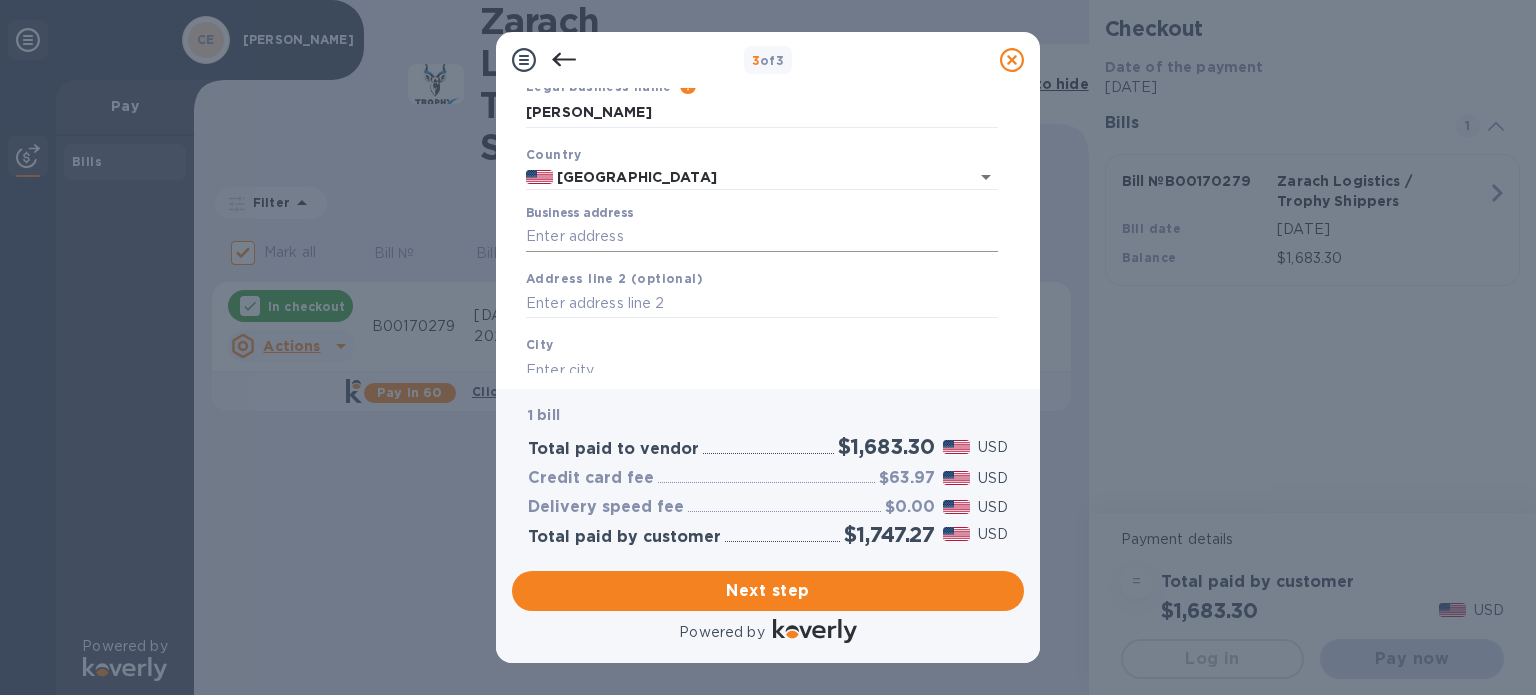 click on "Business address" at bounding box center [762, 237] 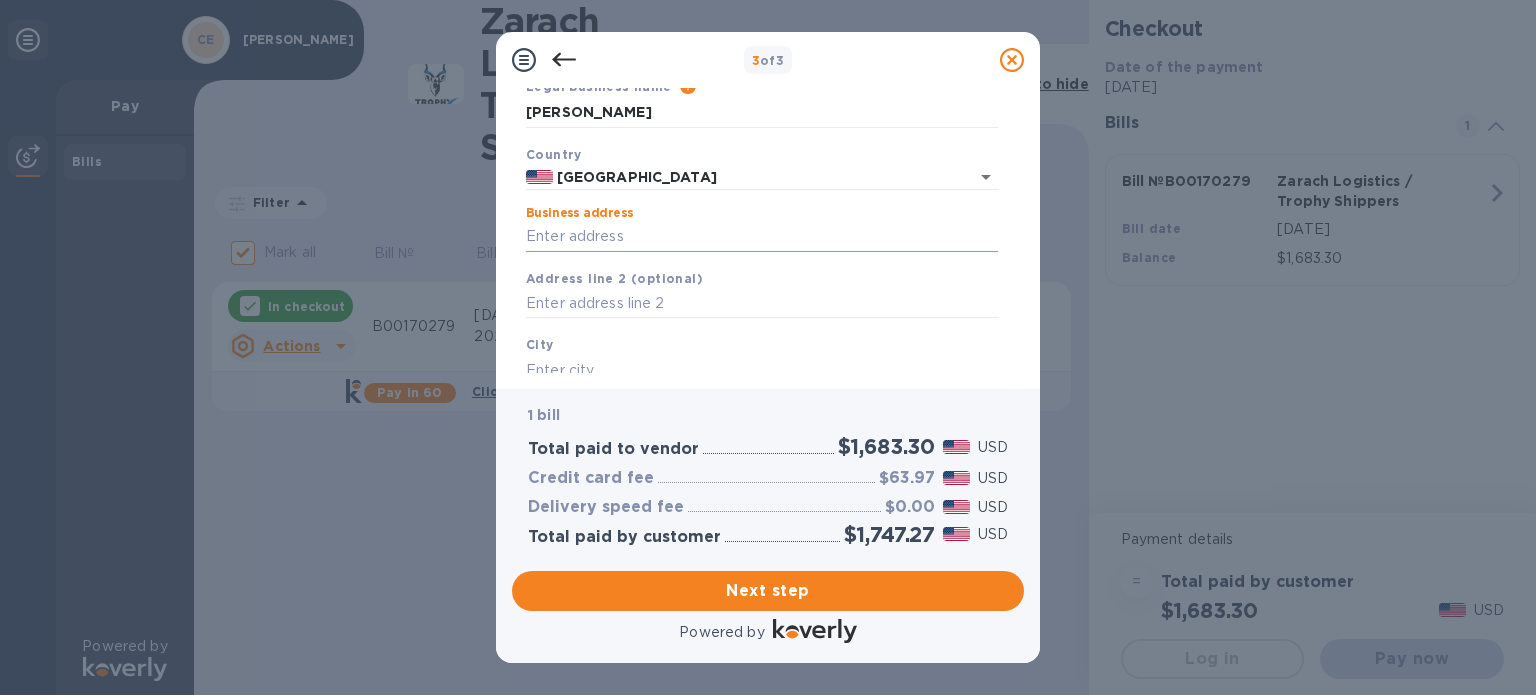 type on "[STREET_ADDRESS]" 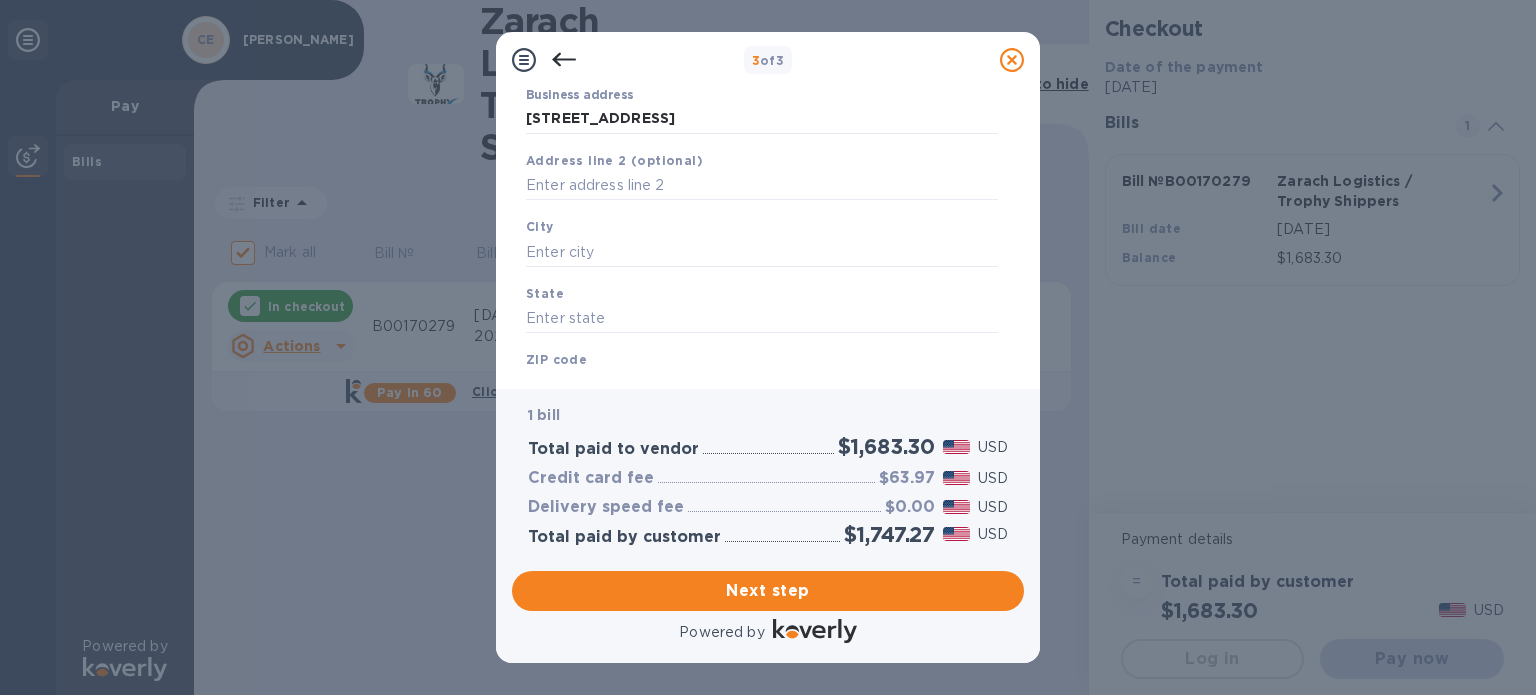 scroll, scrollTop: 217, scrollLeft: 0, axis: vertical 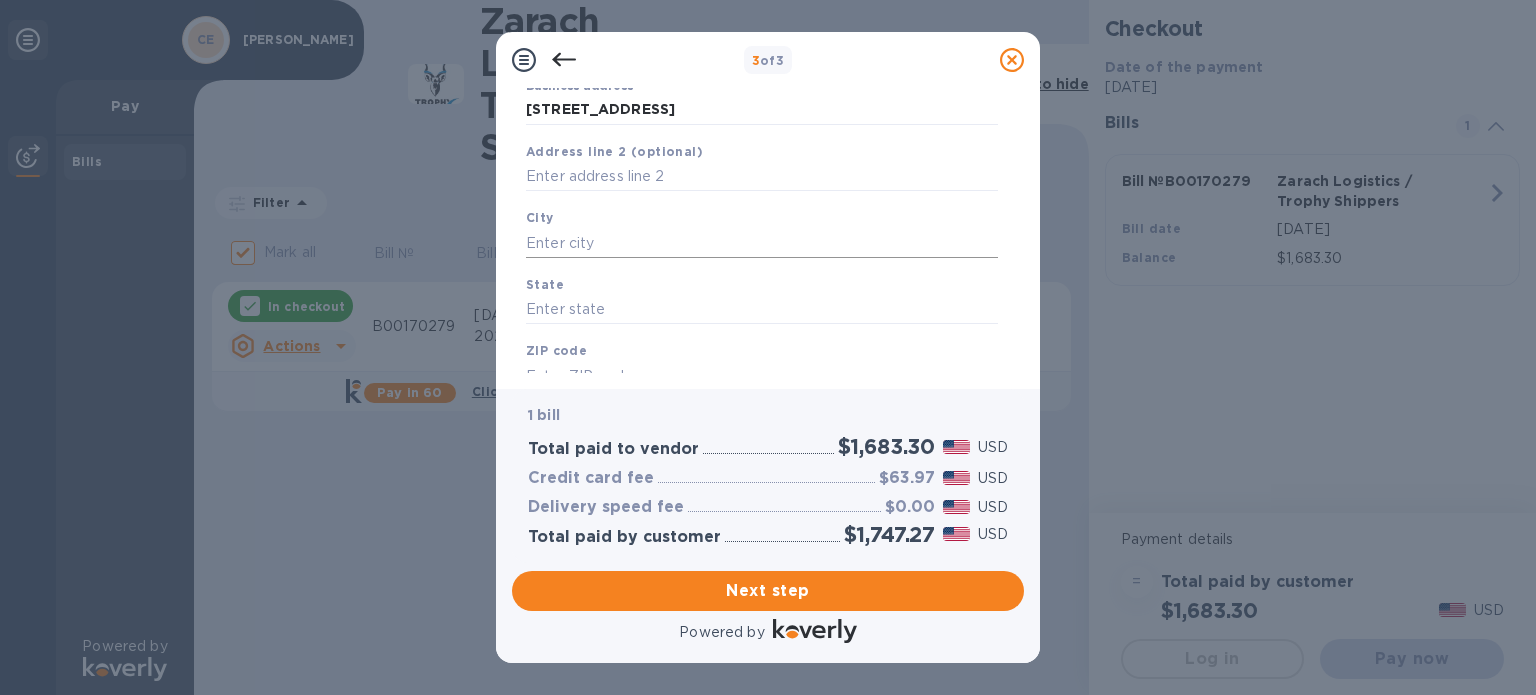 click at bounding box center (762, 243) 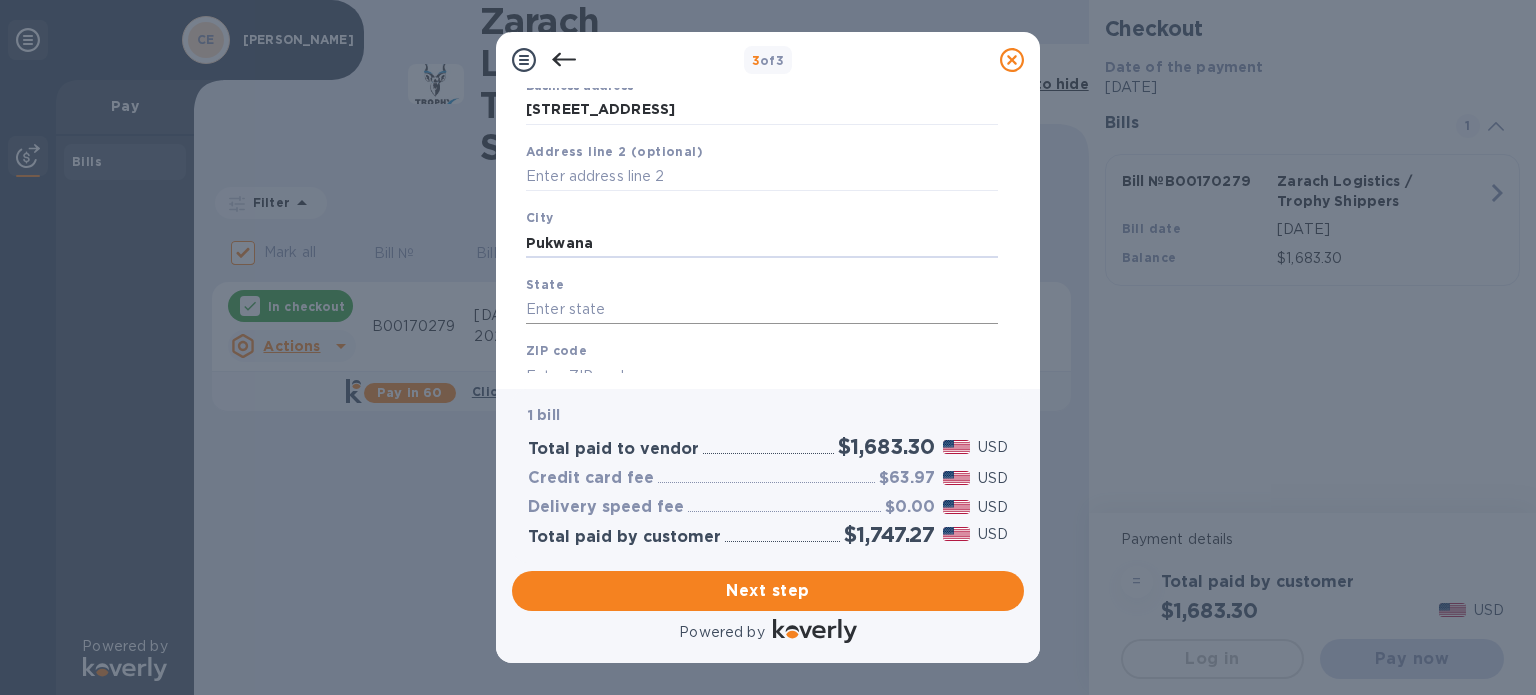 type on "Pukwana" 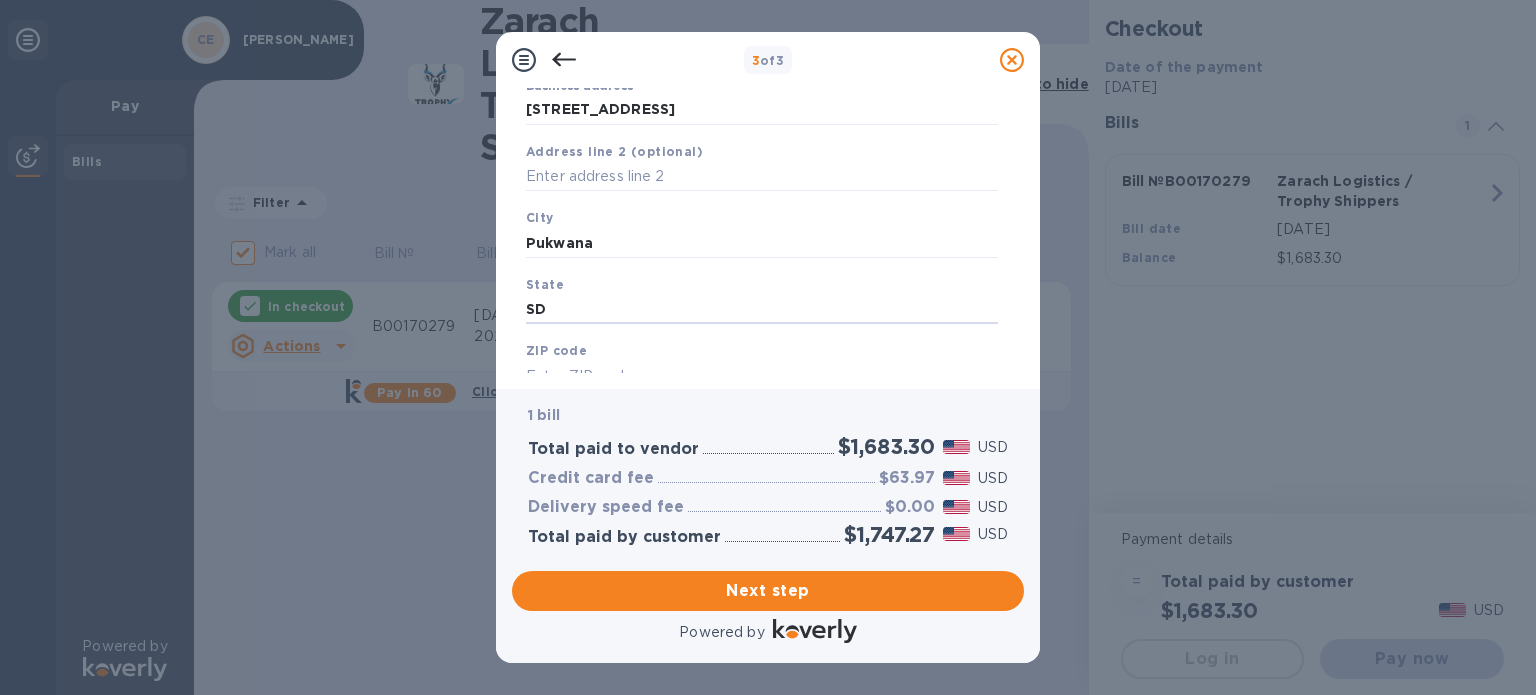 type on "SD" 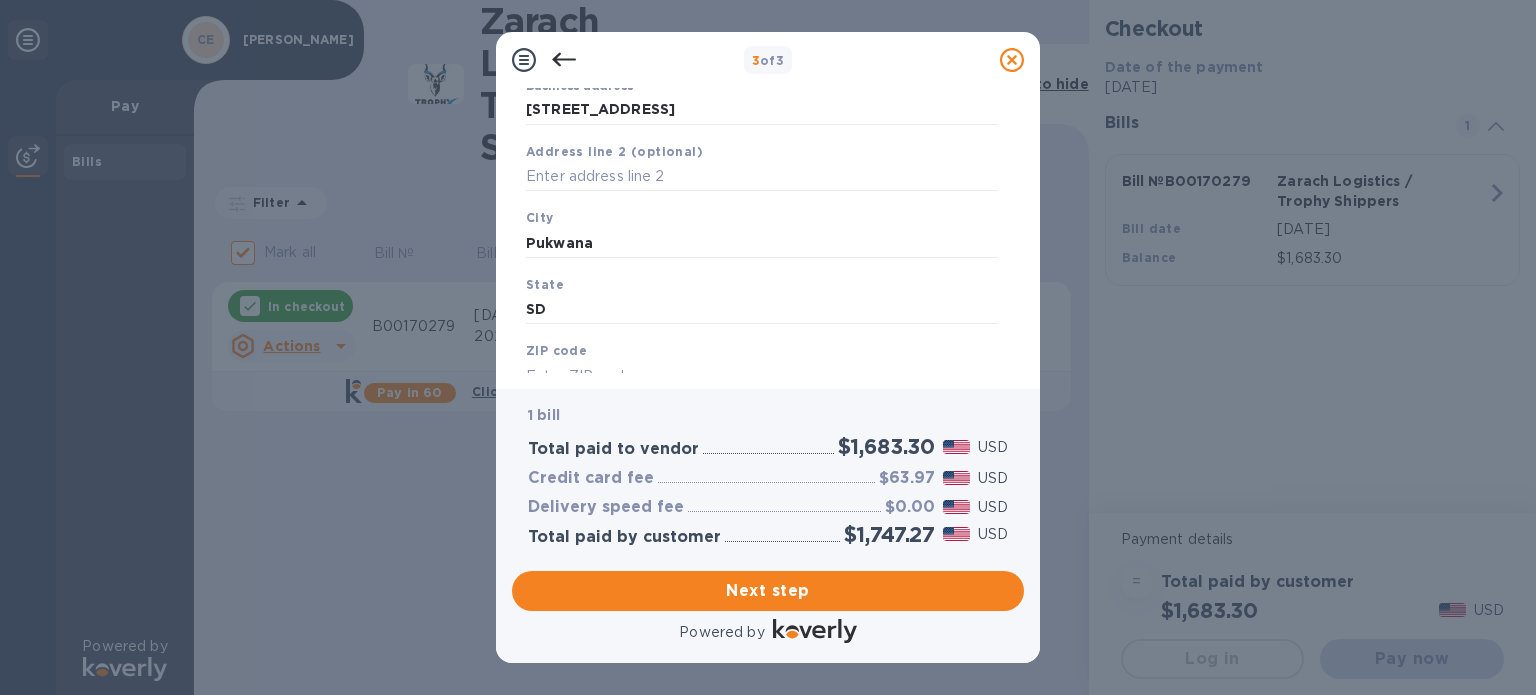 scroll, scrollTop: 285, scrollLeft: 0, axis: vertical 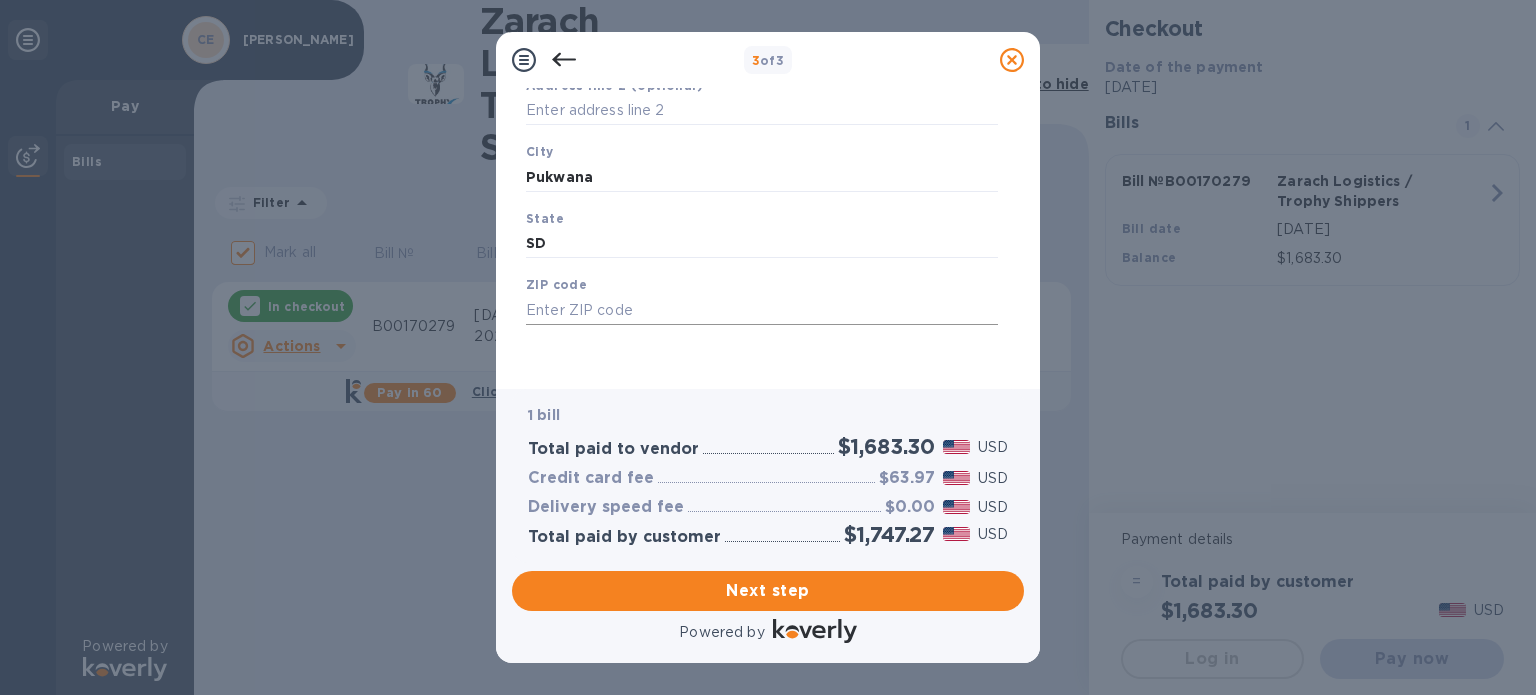 click at bounding box center [762, 310] 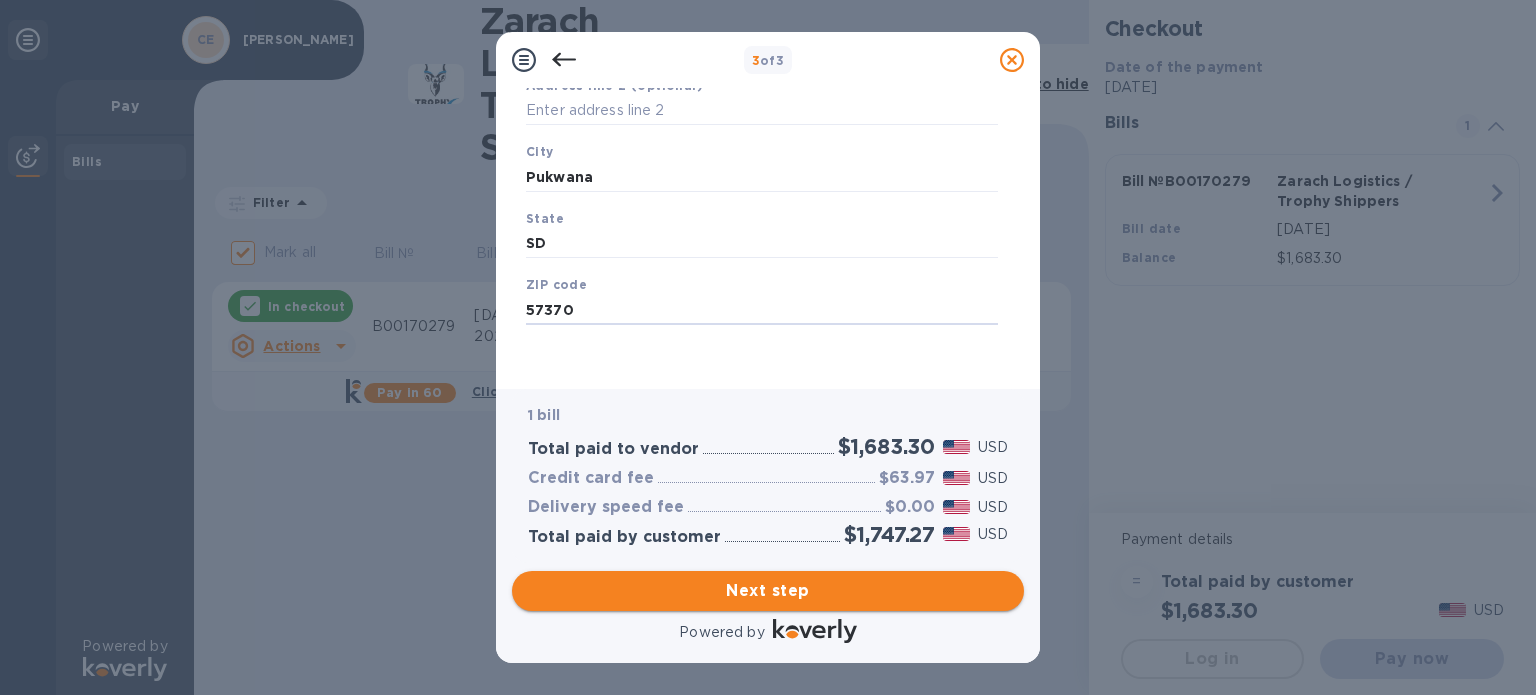 type on "57370" 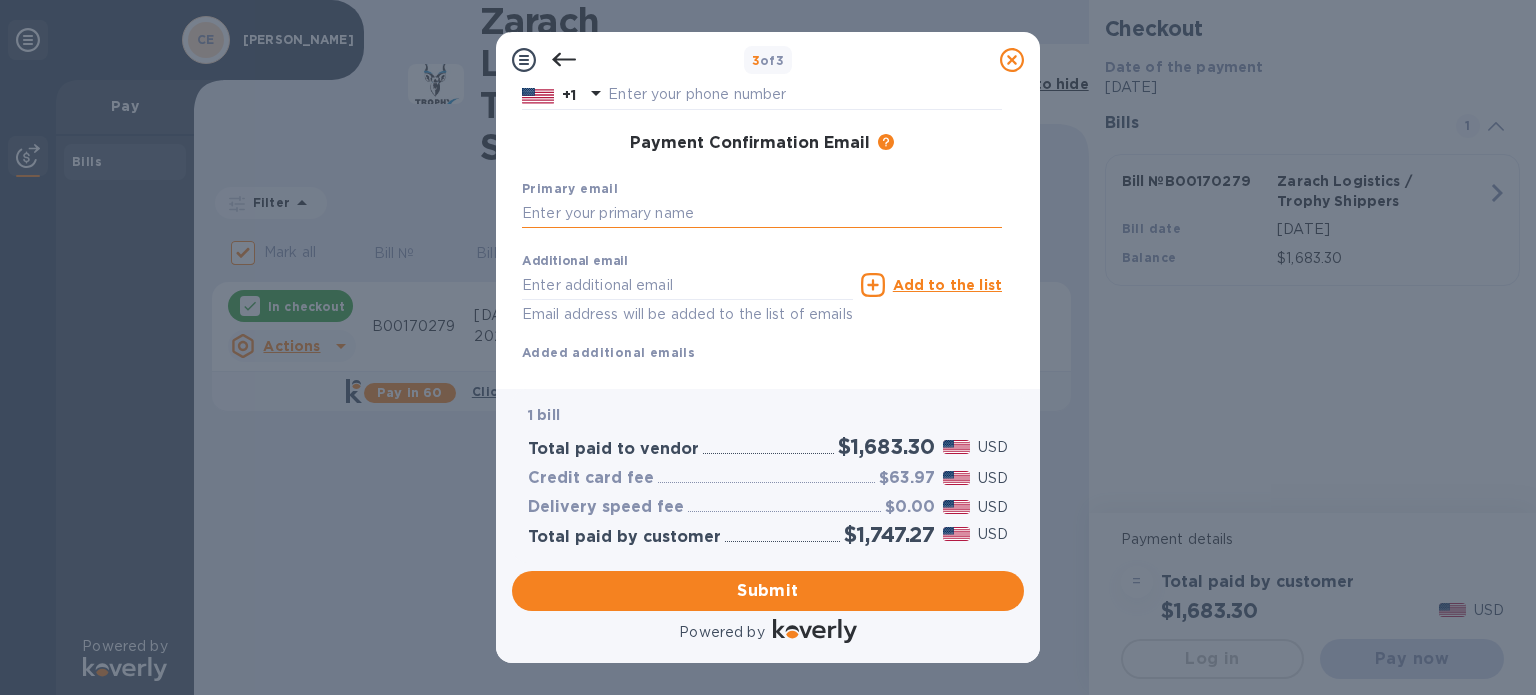 click at bounding box center (762, 214) 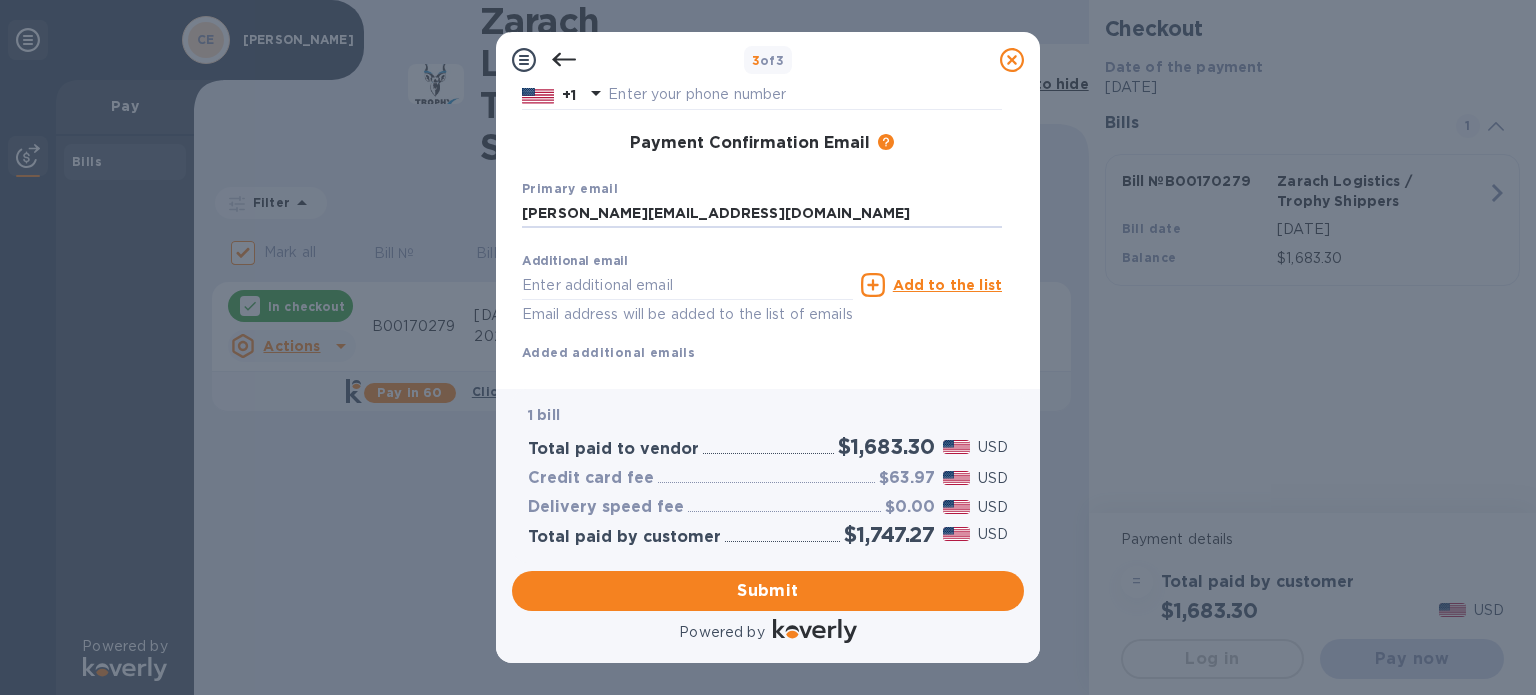 type on "[PERSON_NAME][EMAIL_ADDRESS][DOMAIN_NAME]" 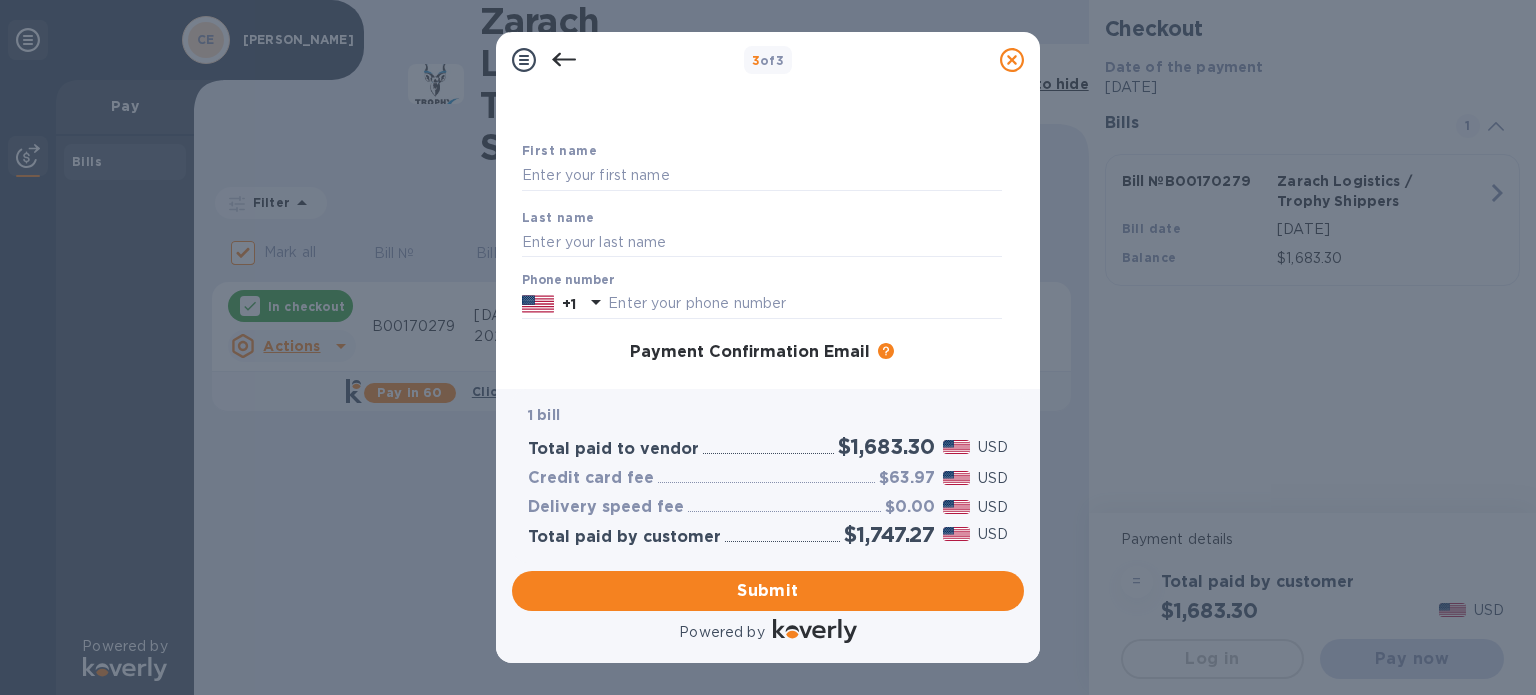 scroll, scrollTop: 71, scrollLeft: 0, axis: vertical 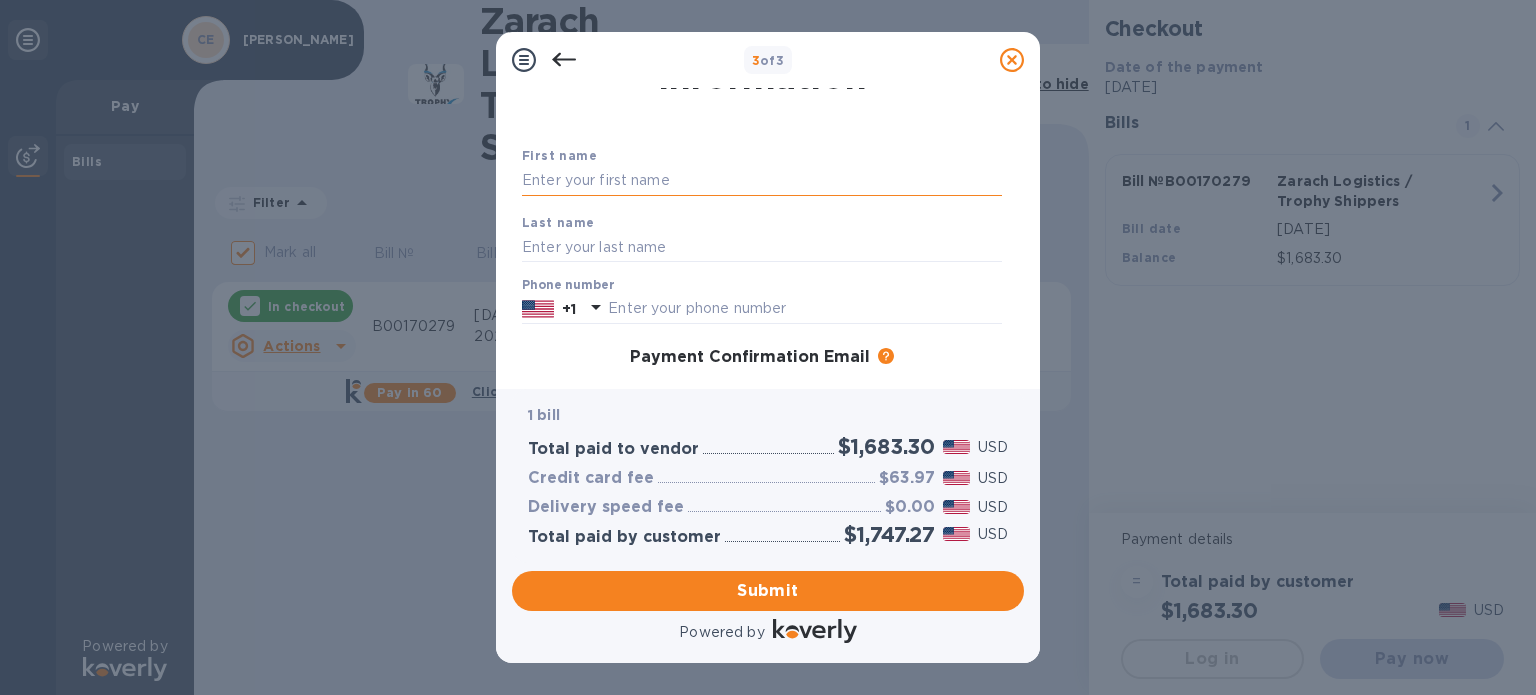 click at bounding box center [762, 181] 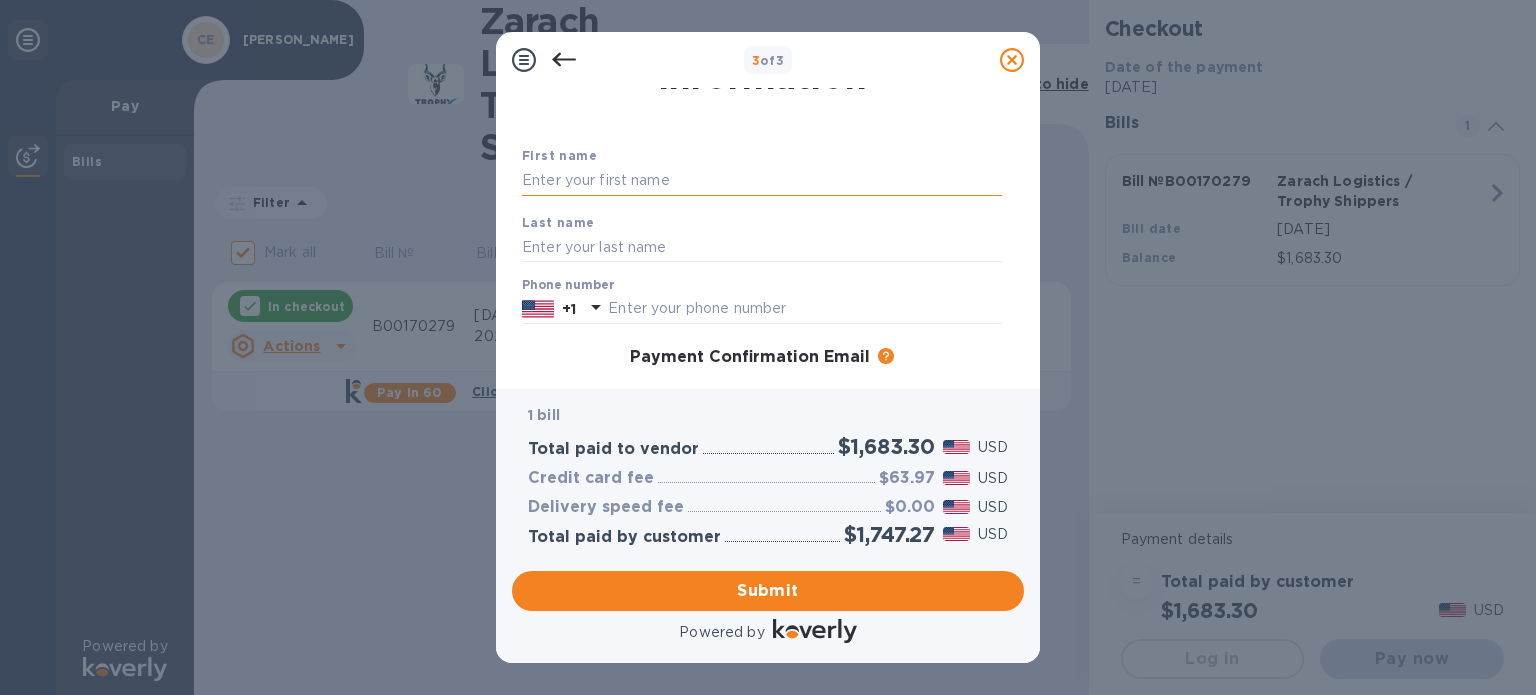 type on "[PERSON_NAME]" 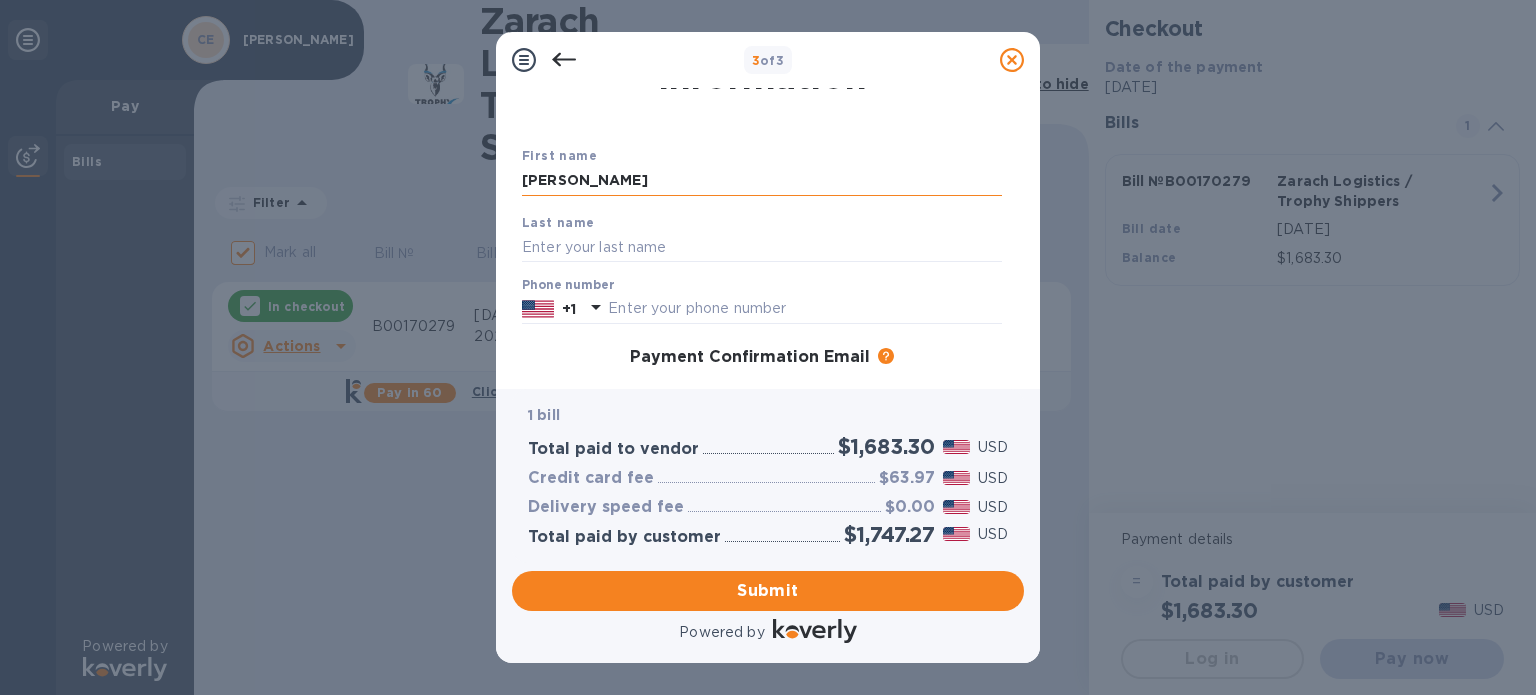 type on "[PERSON_NAME]" 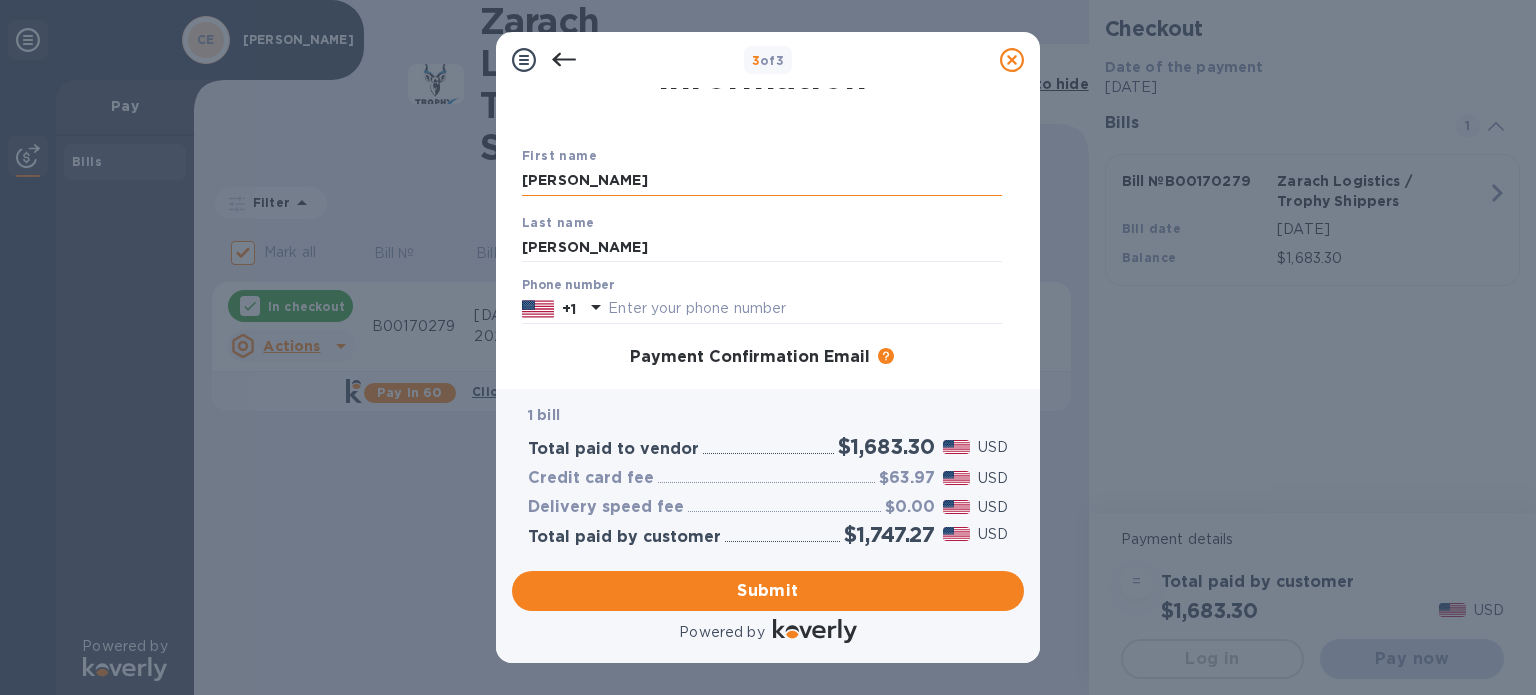 type on "6056800049" 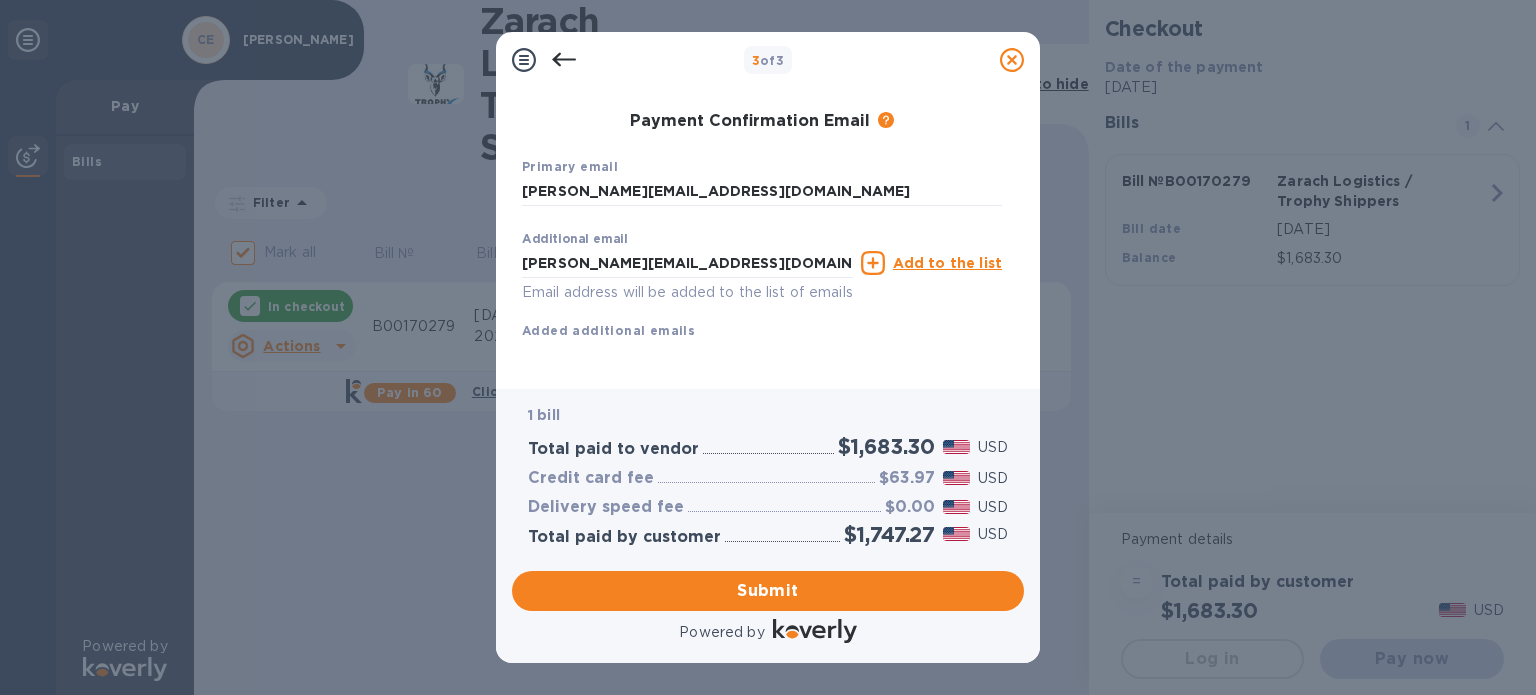 scroll, scrollTop: 332, scrollLeft: 0, axis: vertical 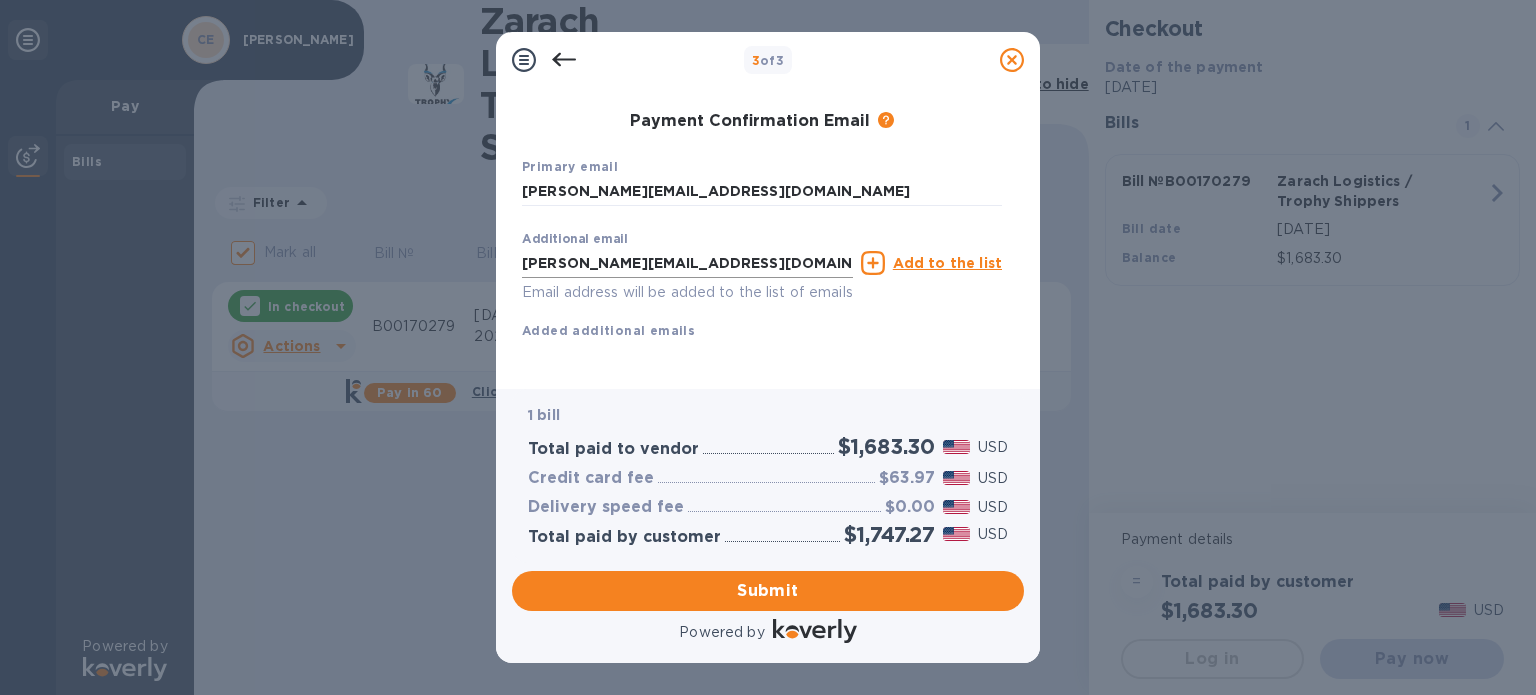 click on "[PERSON_NAME][EMAIL_ADDRESS][DOMAIN_NAME]" at bounding box center [687, 263] 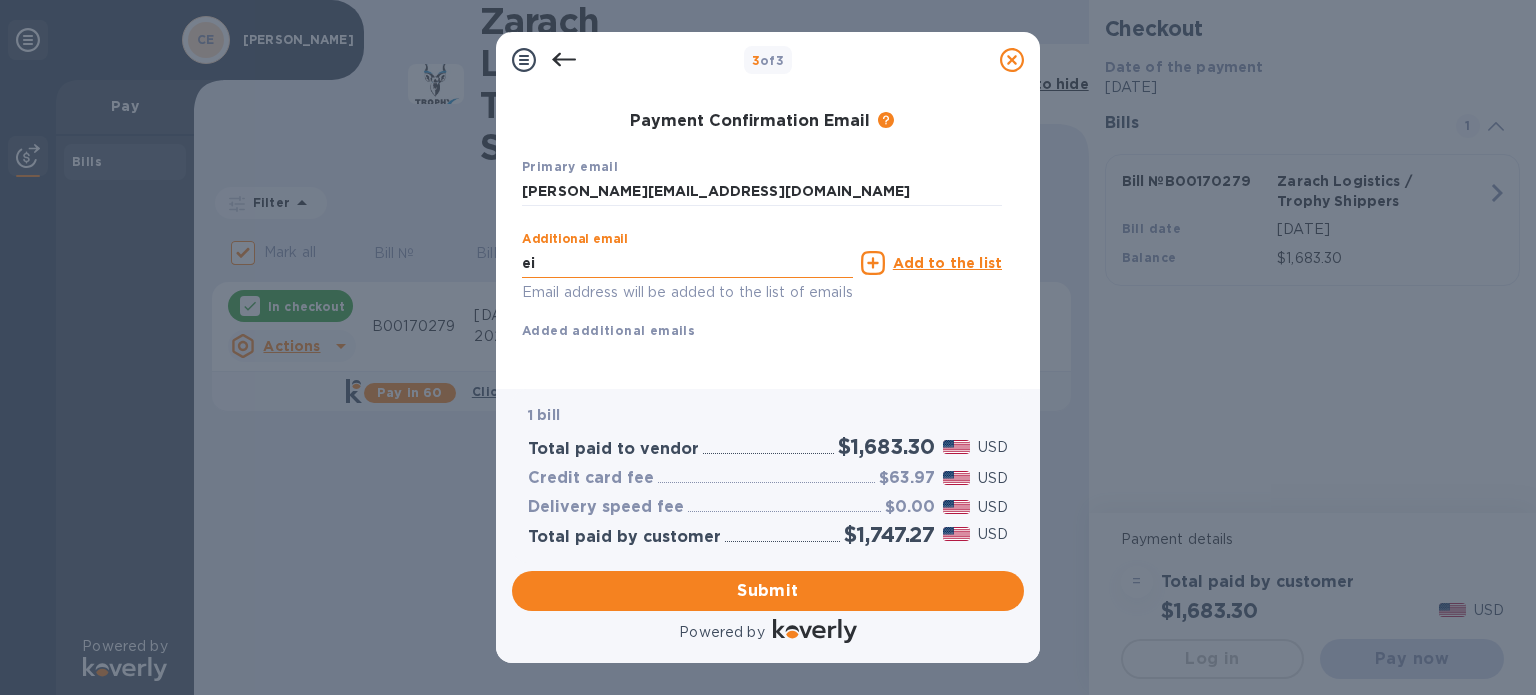 type on "e" 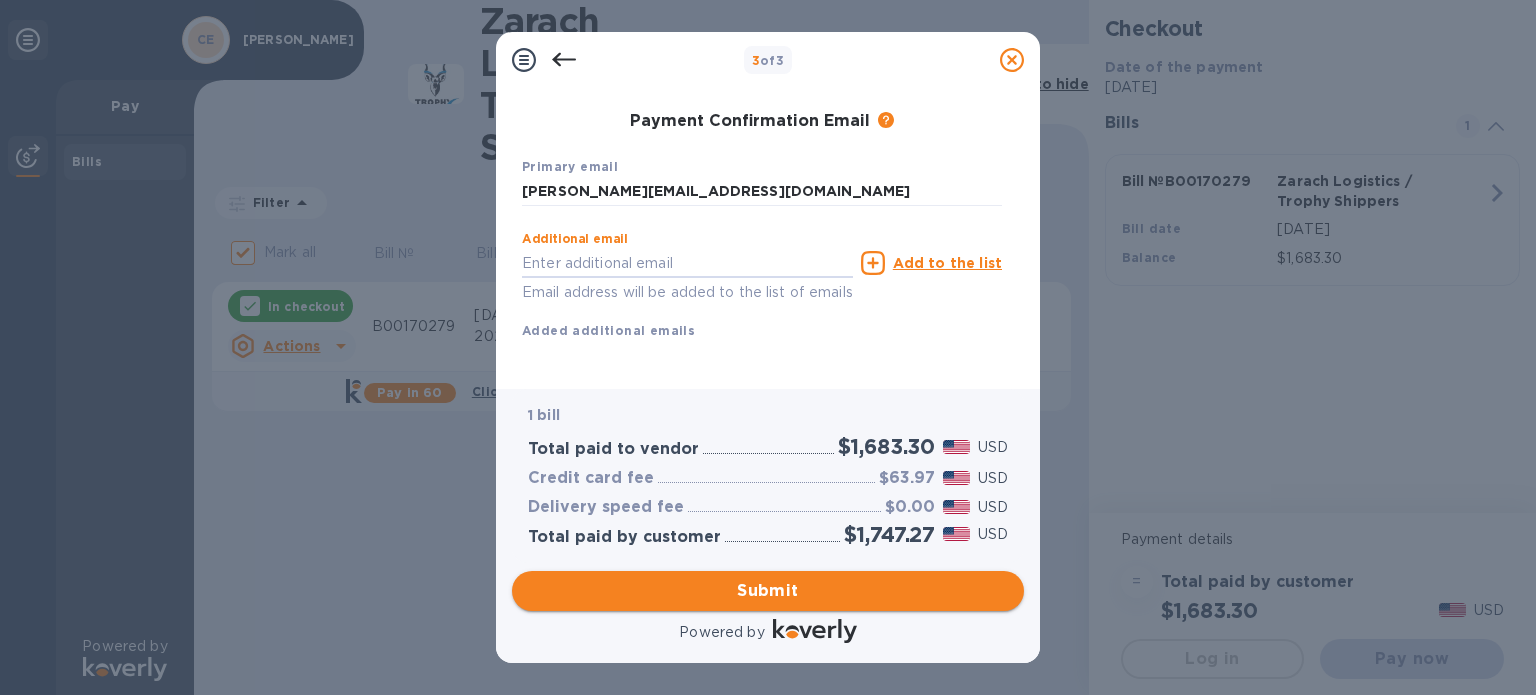 type 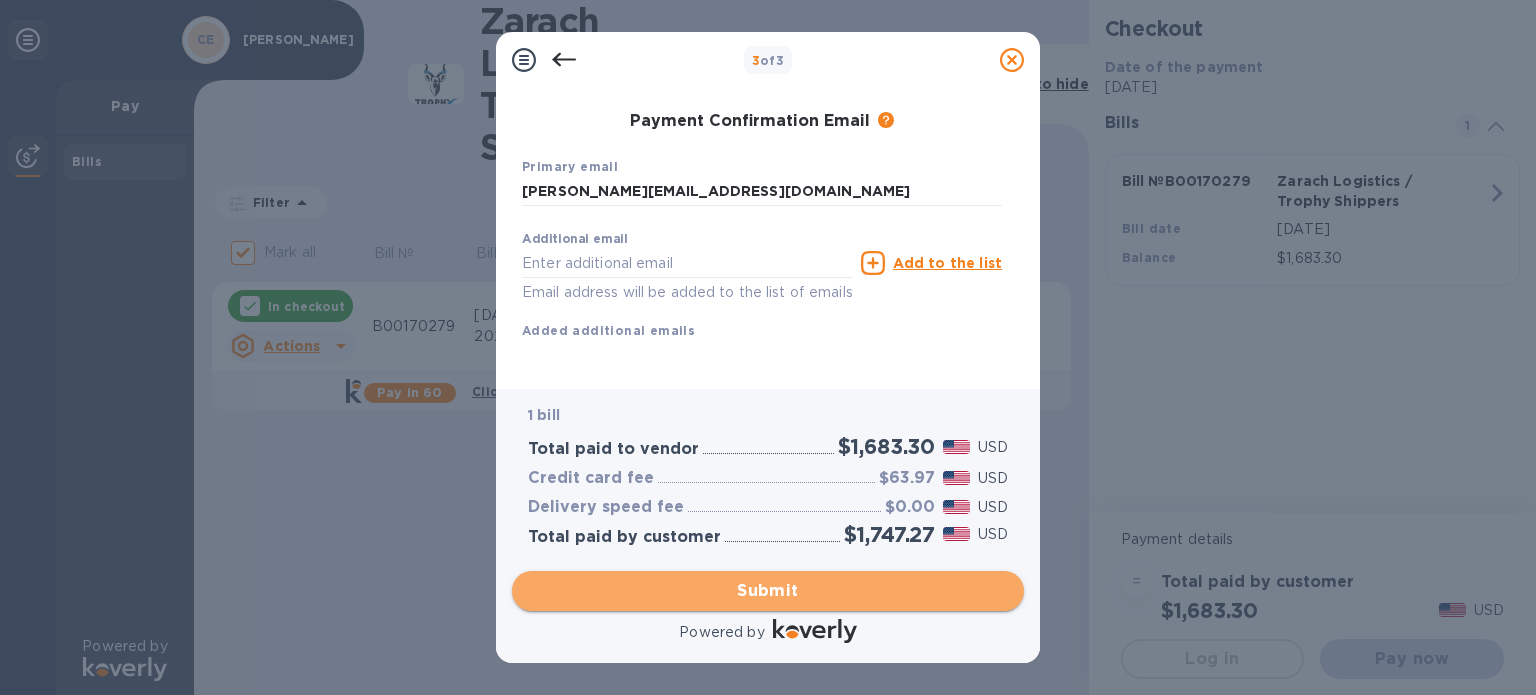 click on "Submit" at bounding box center [768, 591] 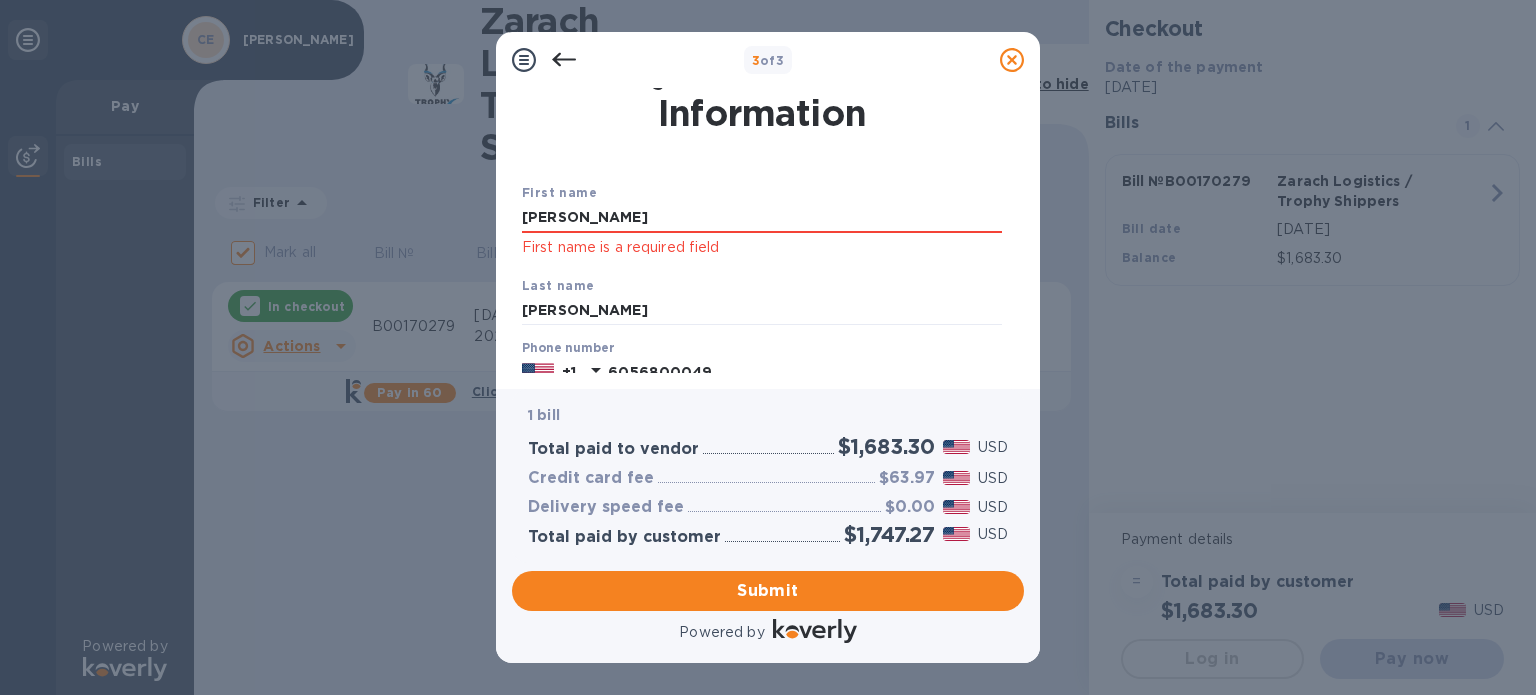 scroll, scrollTop: 40, scrollLeft: 0, axis: vertical 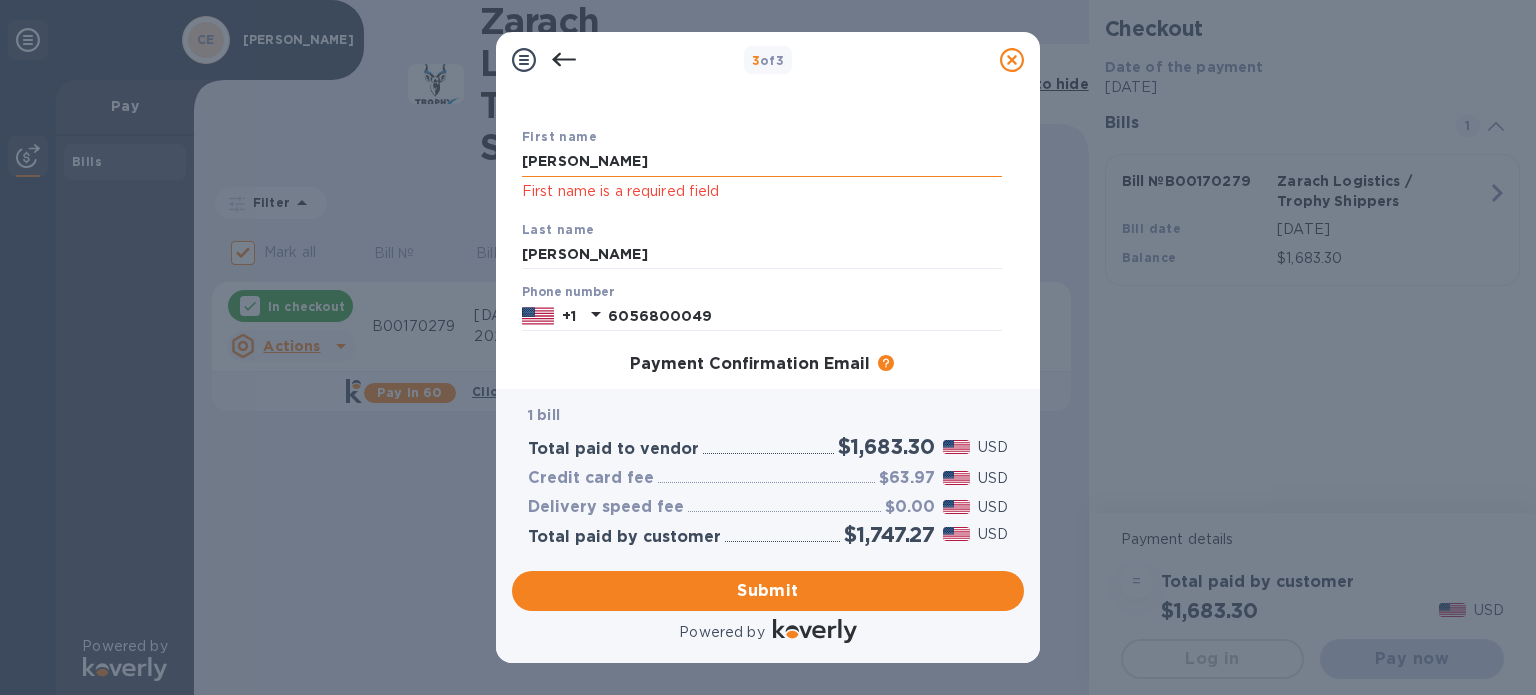 click on "[PERSON_NAME]" at bounding box center [762, 162] 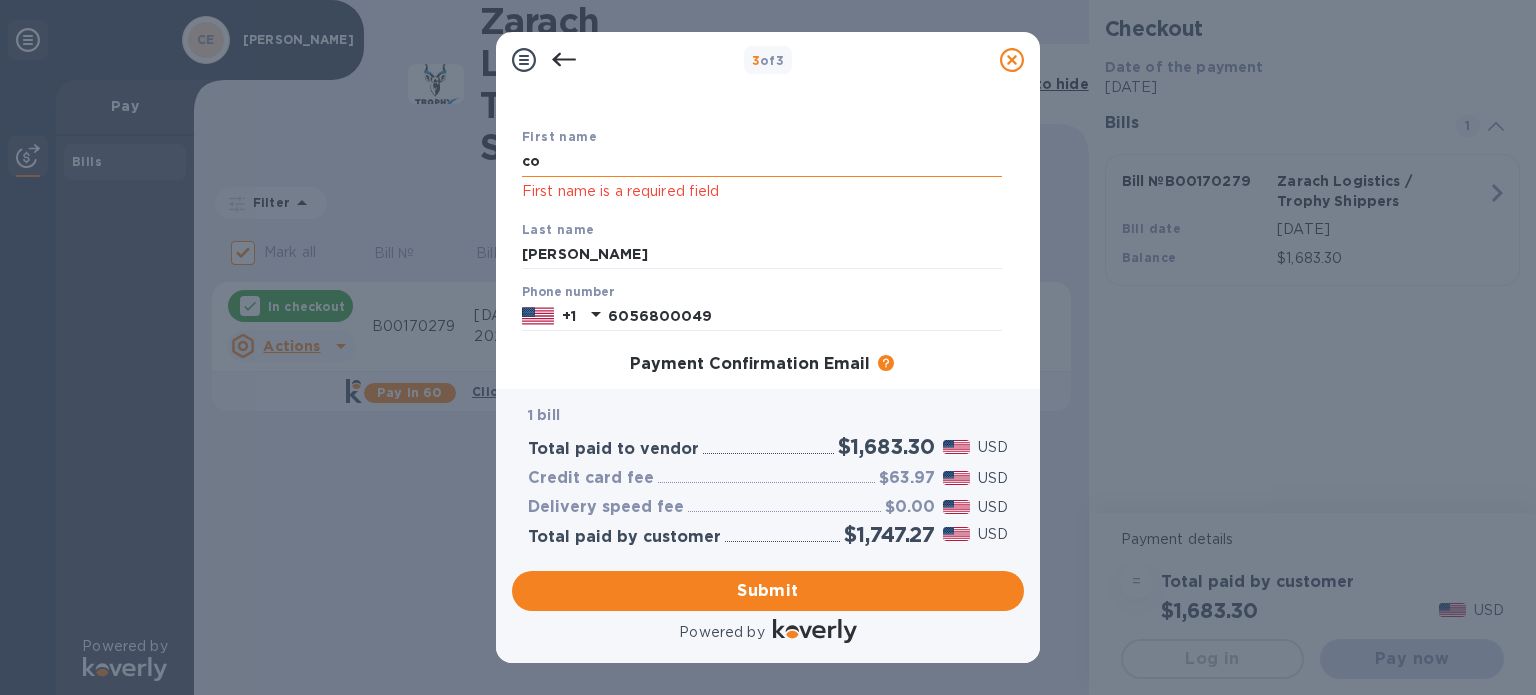 type on "c" 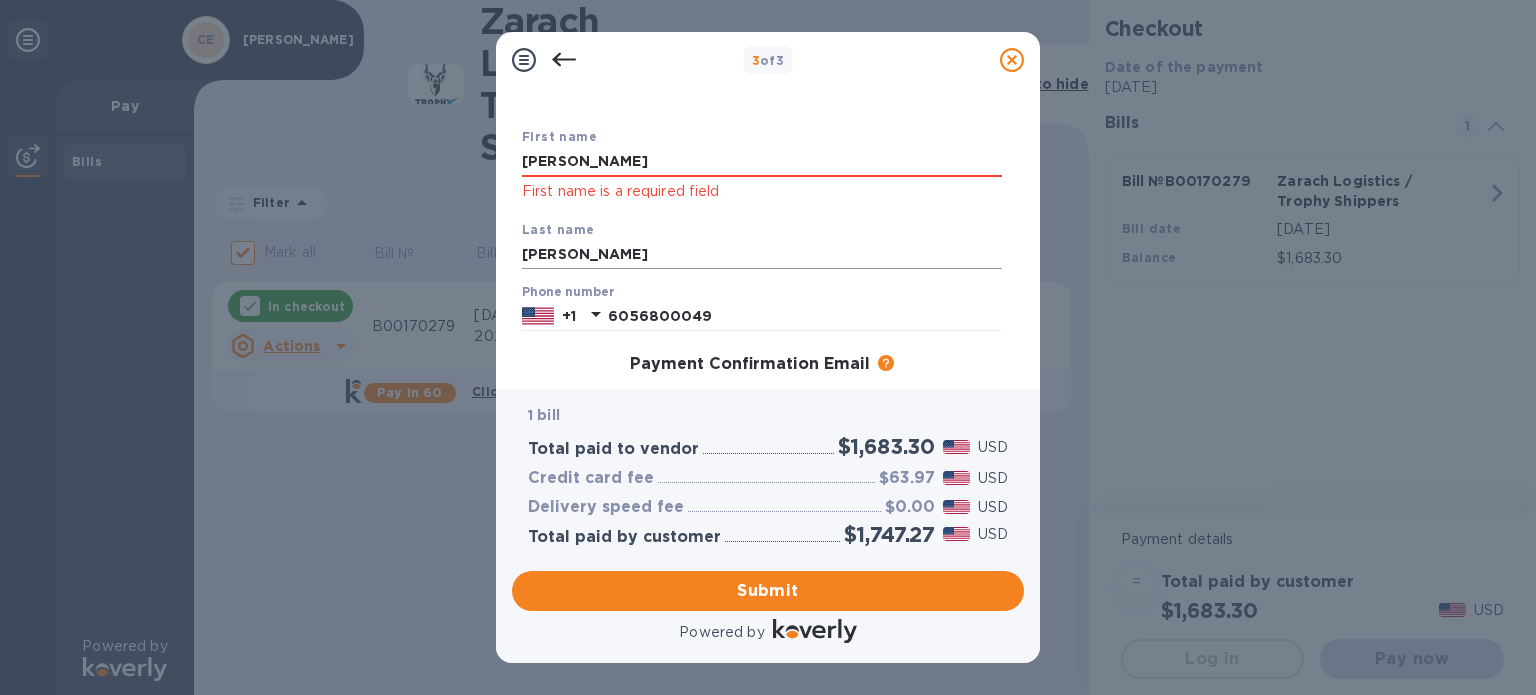 type on "[PERSON_NAME]" 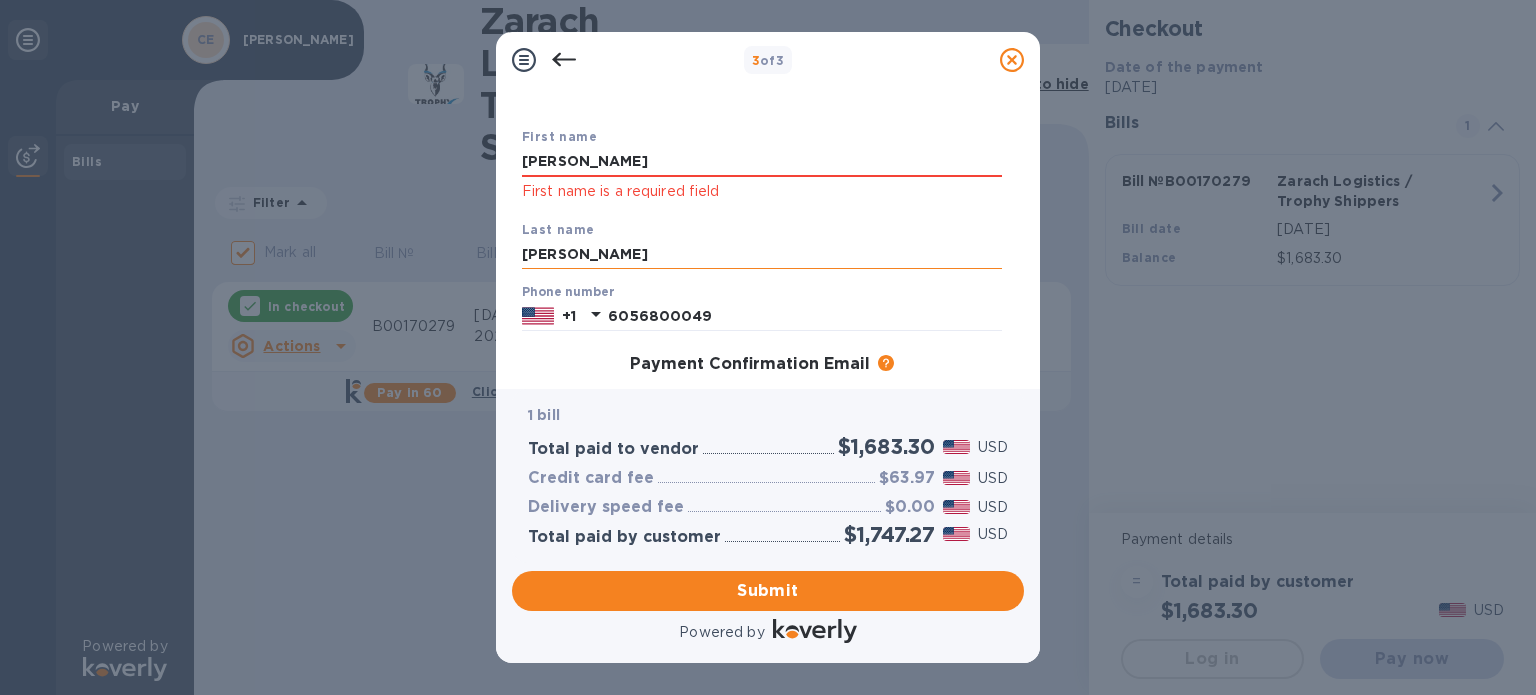 click on "[PERSON_NAME]" at bounding box center (762, 255) 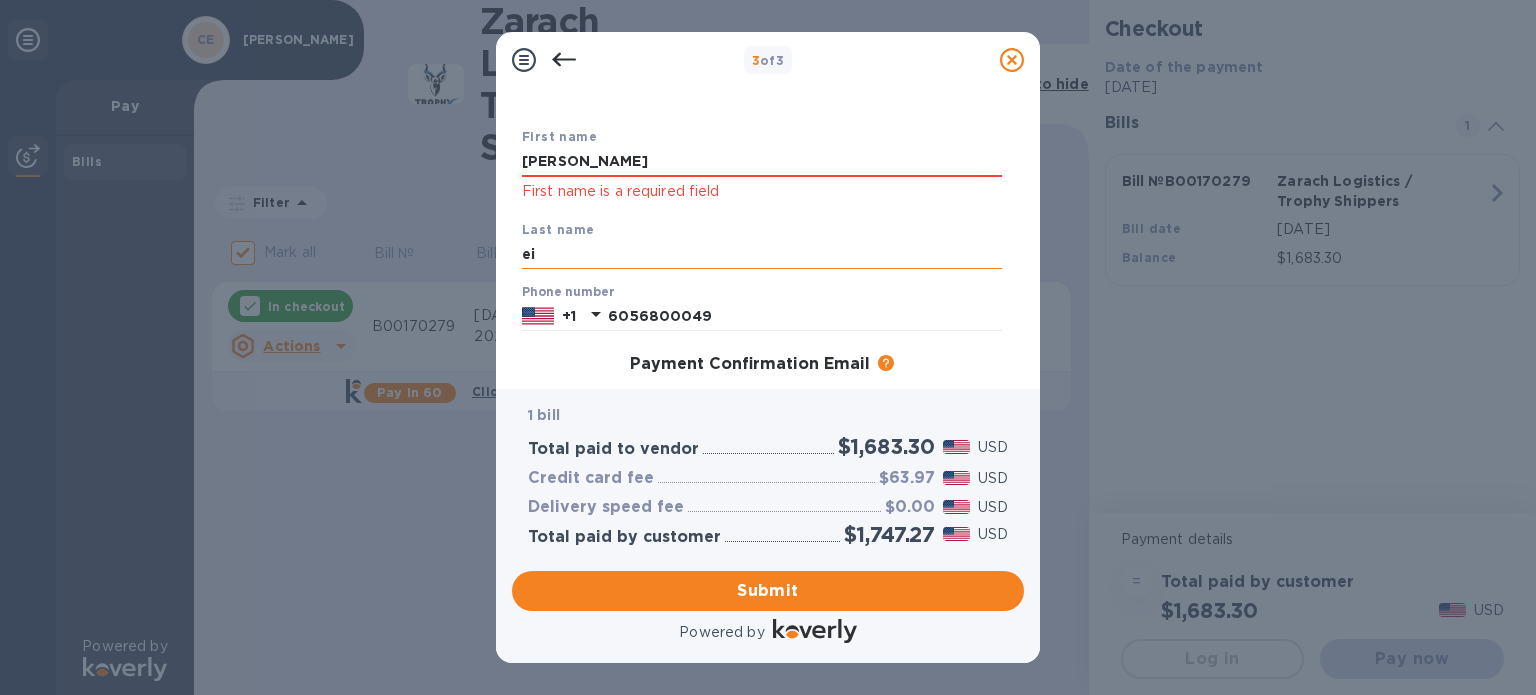 type on "e" 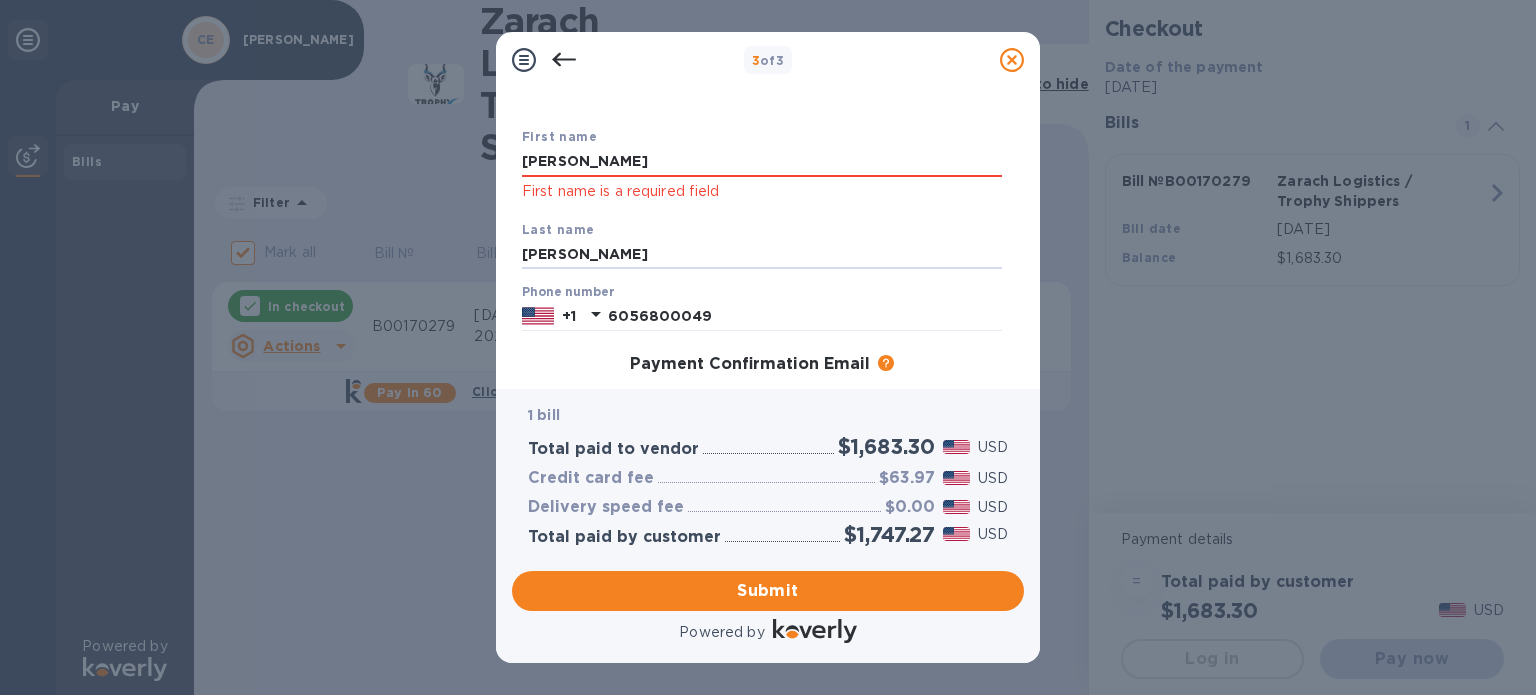type on "[PERSON_NAME]" 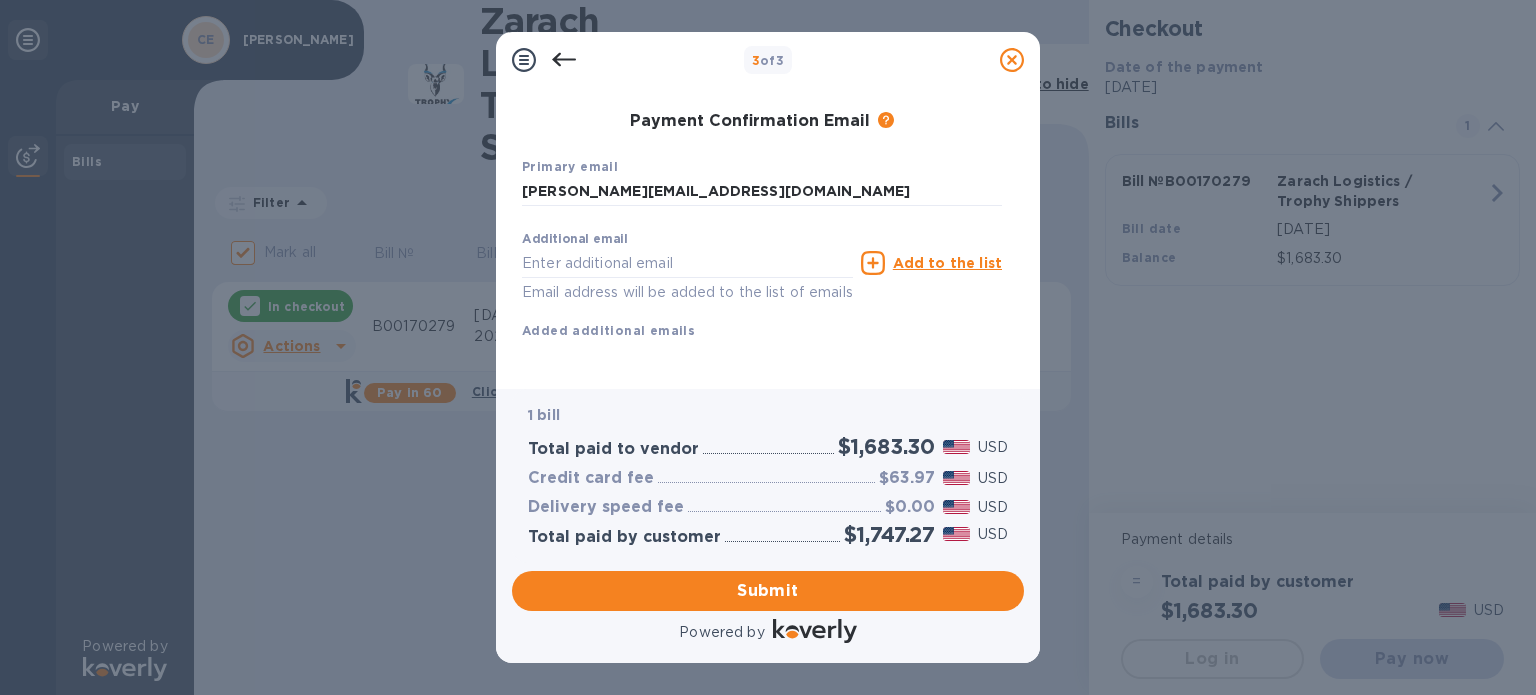 scroll, scrollTop: 358, scrollLeft: 0, axis: vertical 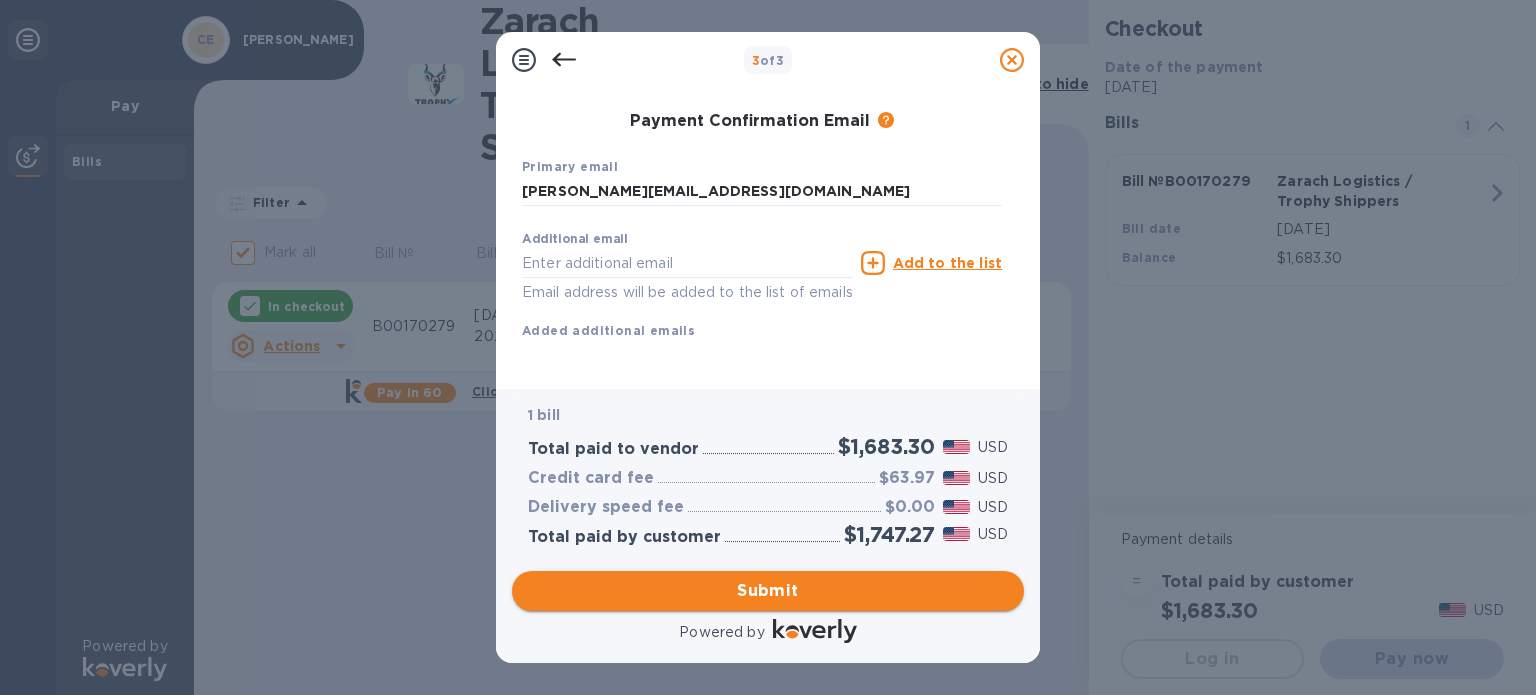 click on "Submit" at bounding box center (768, 591) 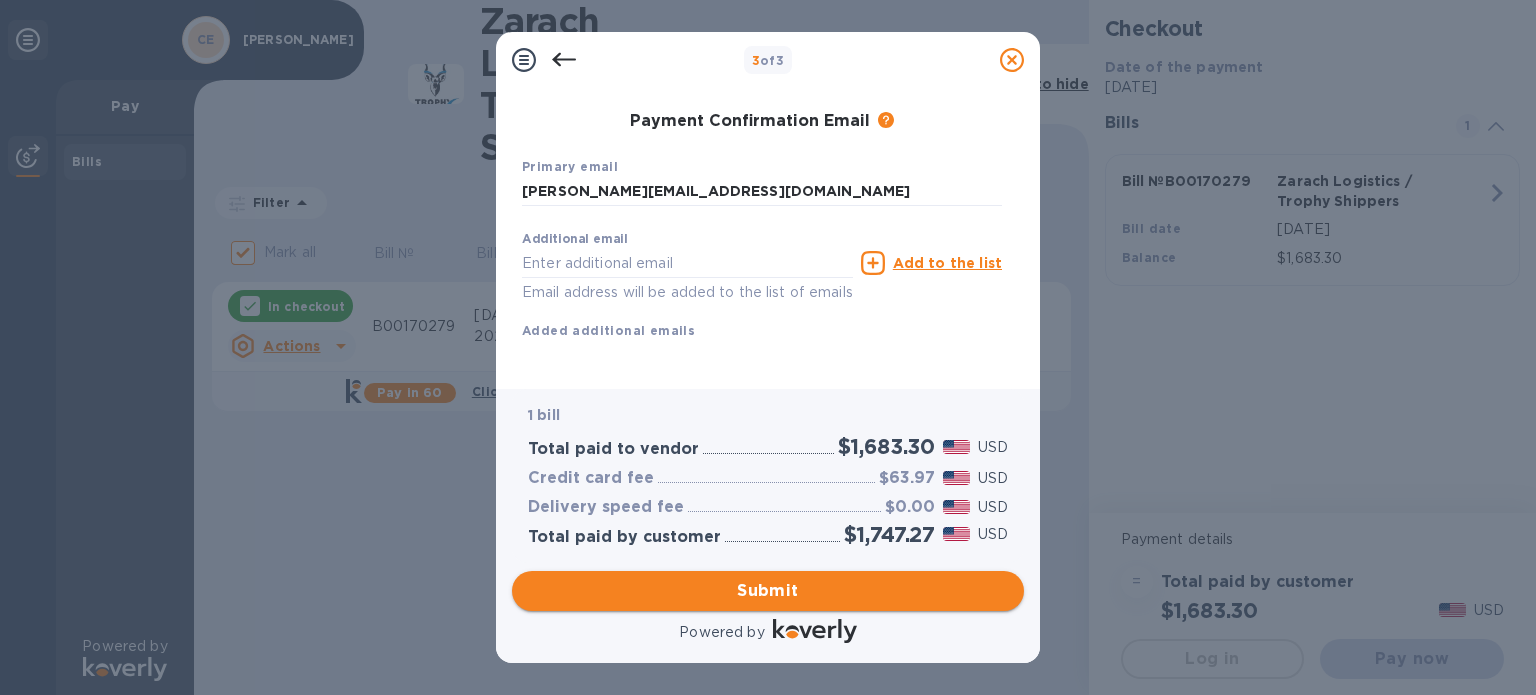 scroll, scrollTop: 332, scrollLeft: 0, axis: vertical 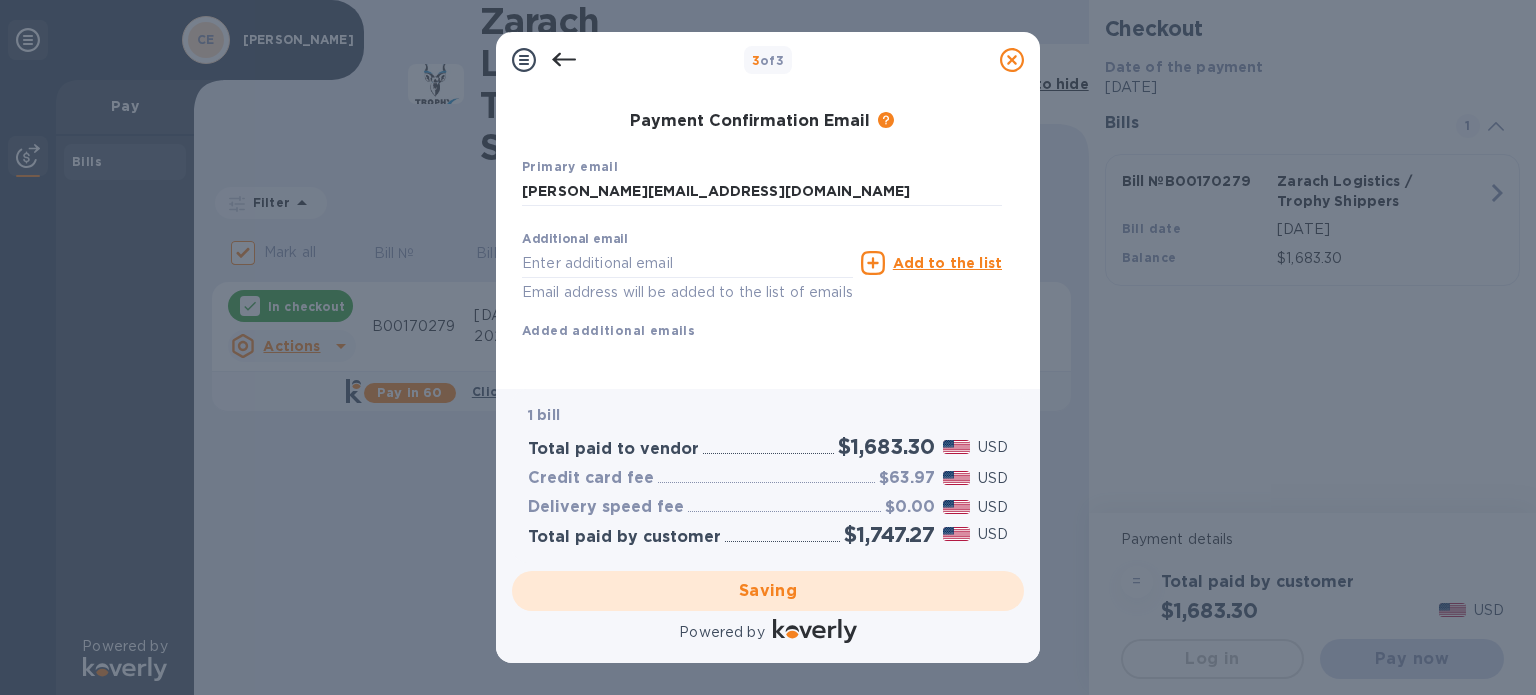 checkbox on "false" 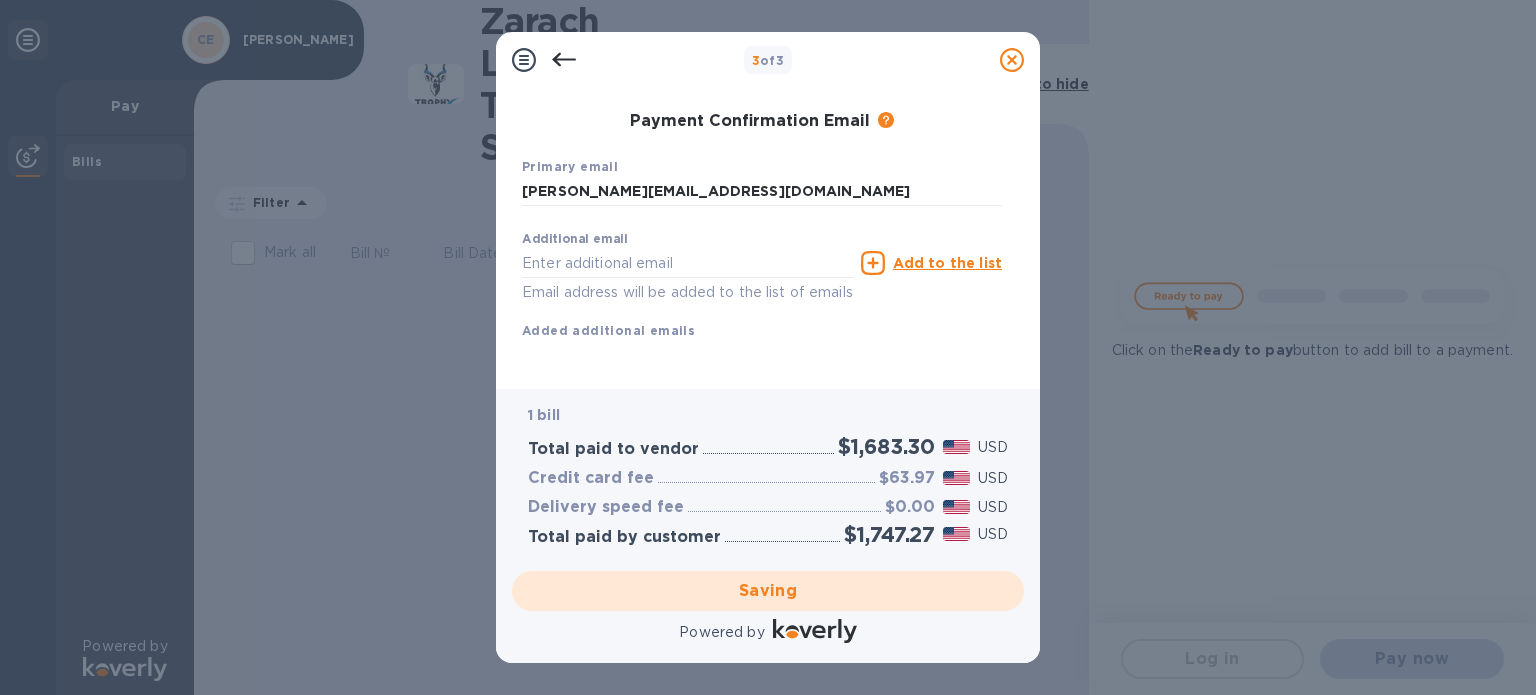 scroll, scrollTop: 224, scrollLeft: 0, axis: vertical 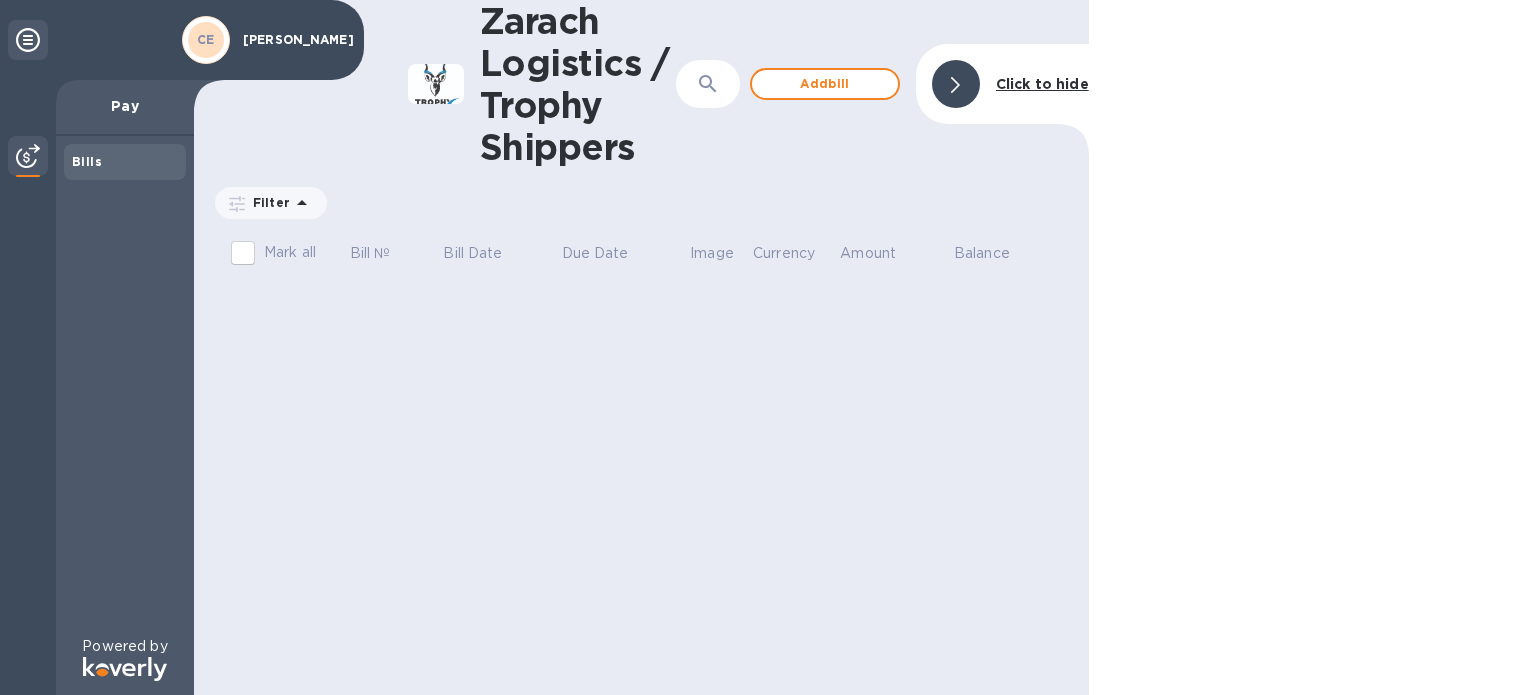 click on "Bills" at bounding box center [87, 161] 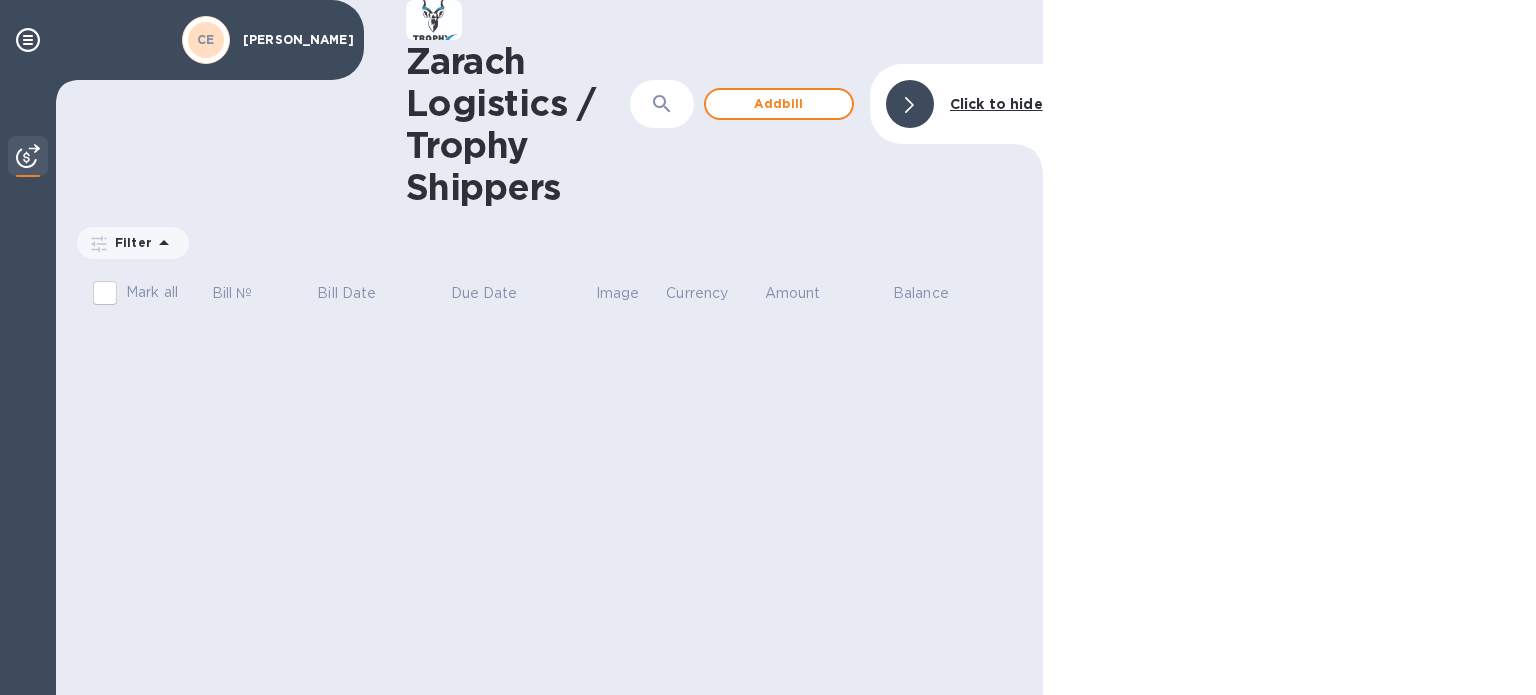 click on "CE" at bounding box center (206, 39) 